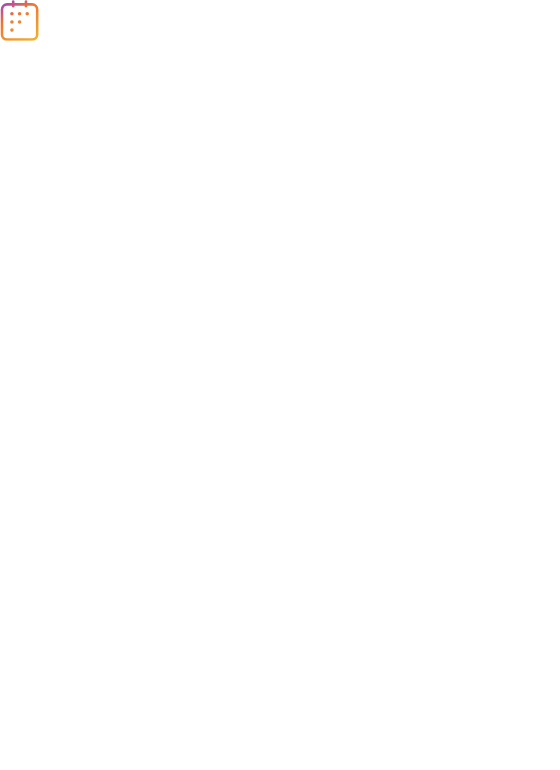 scroll, scrollTop: 0, scrollLeft: 0, axis: both 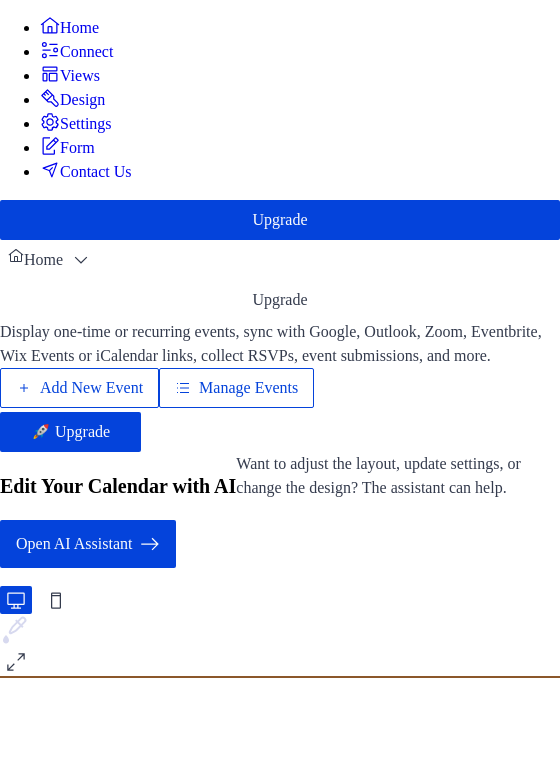 click on "Add New Event" at bounding box center [91, 388] 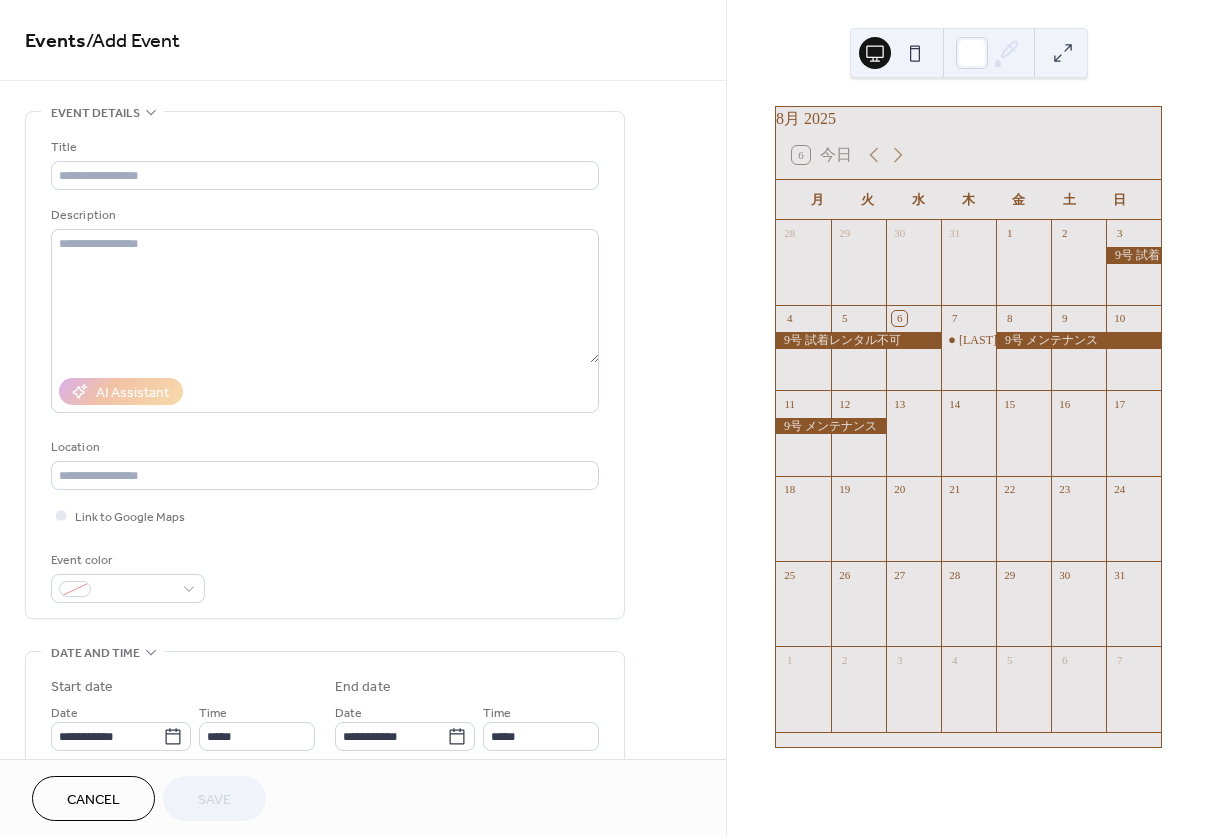 scroll, scrollTop: 0, scrollLeft: 0, axis: both 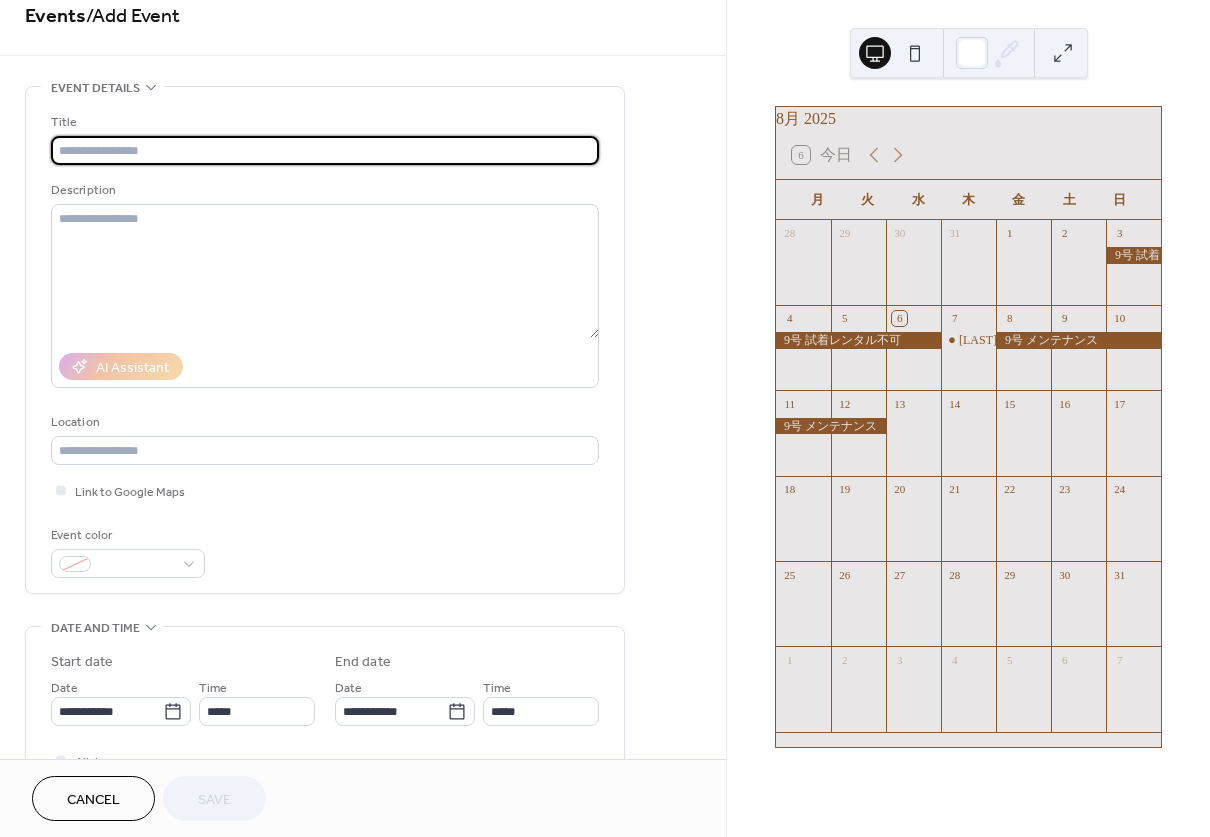 click at bounding box center [325, 150] 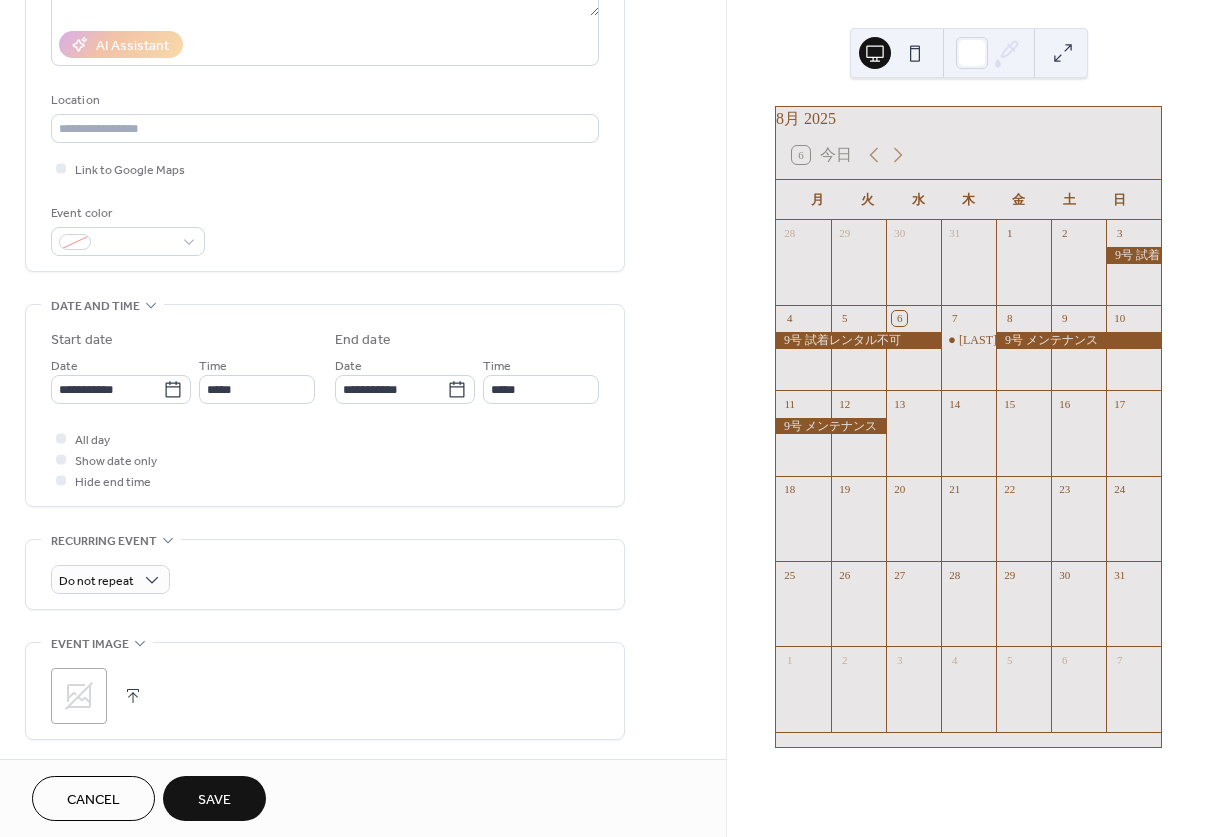 scroll, scrollTop: 377, scrollLeft: 0, axis: vertical 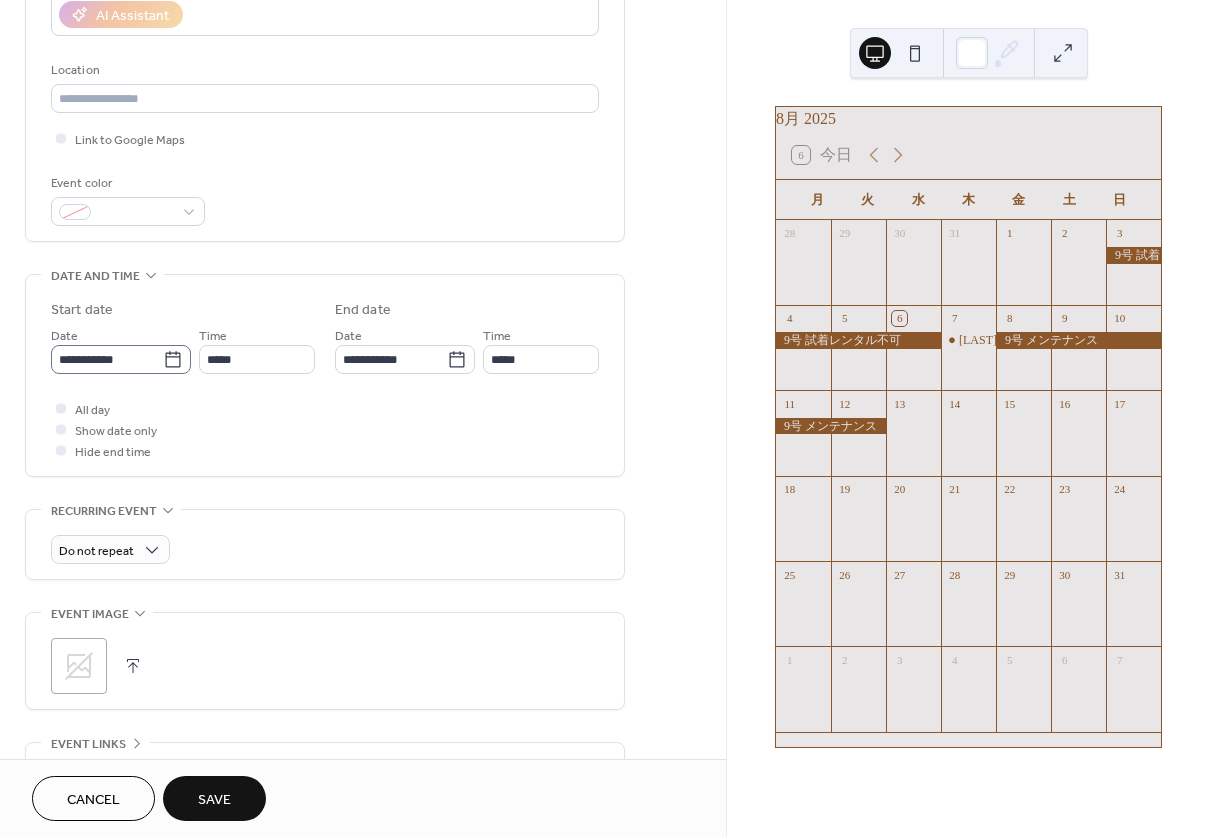type on "*******" 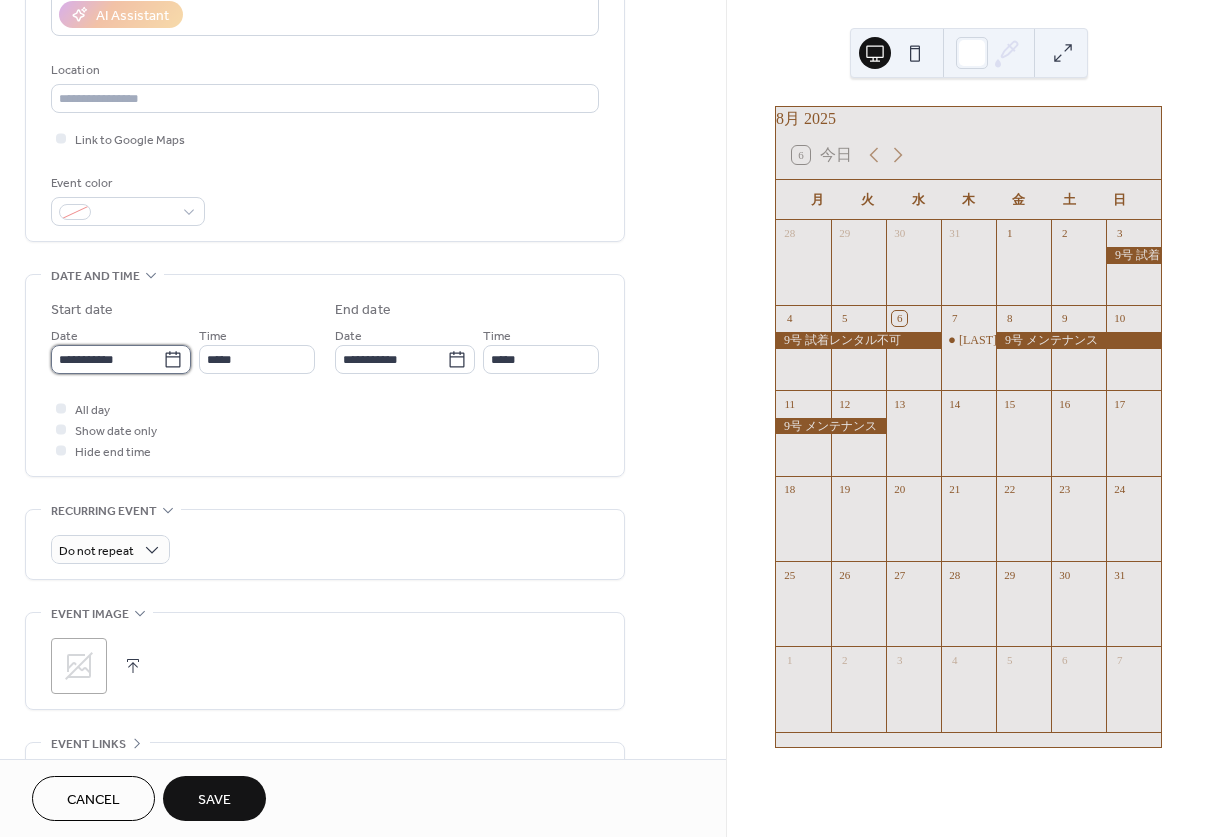 click on "**********" at bounding box center (107, 359) 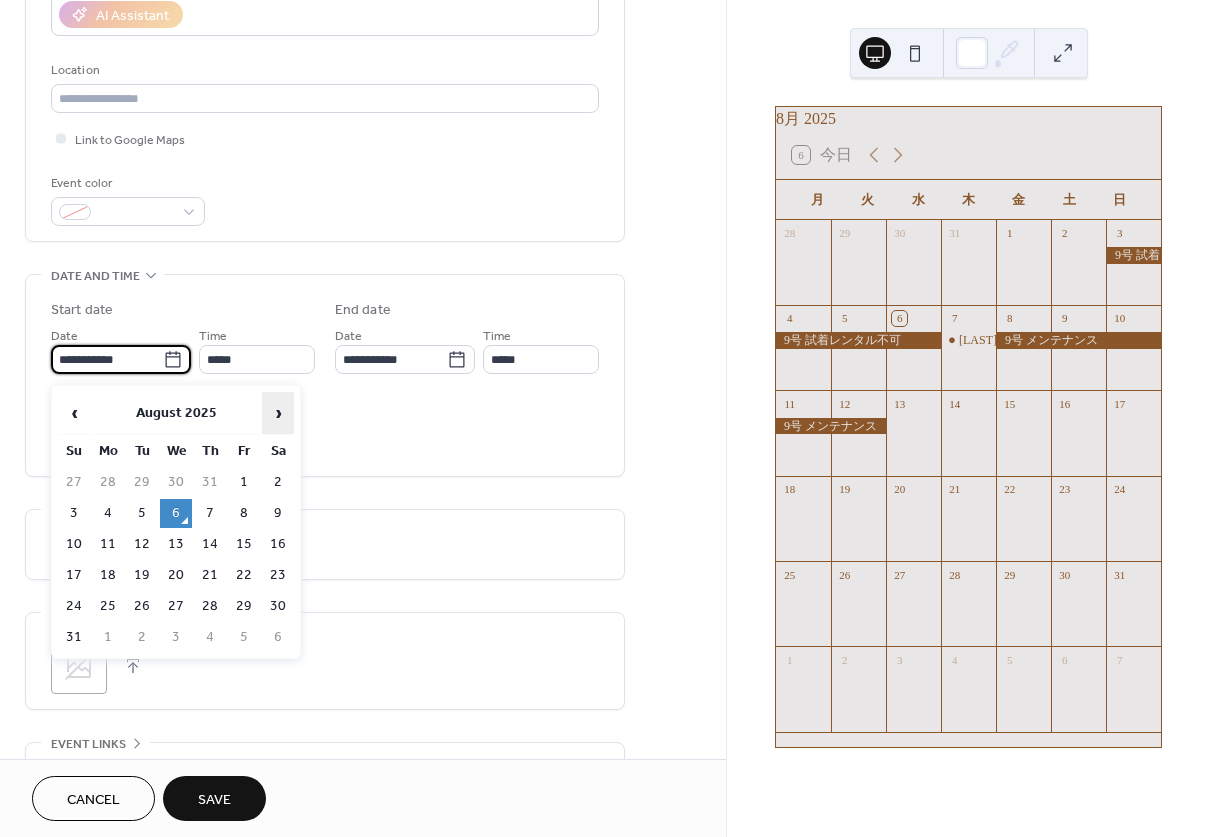 click on "›" at bounding box center [278, 413] 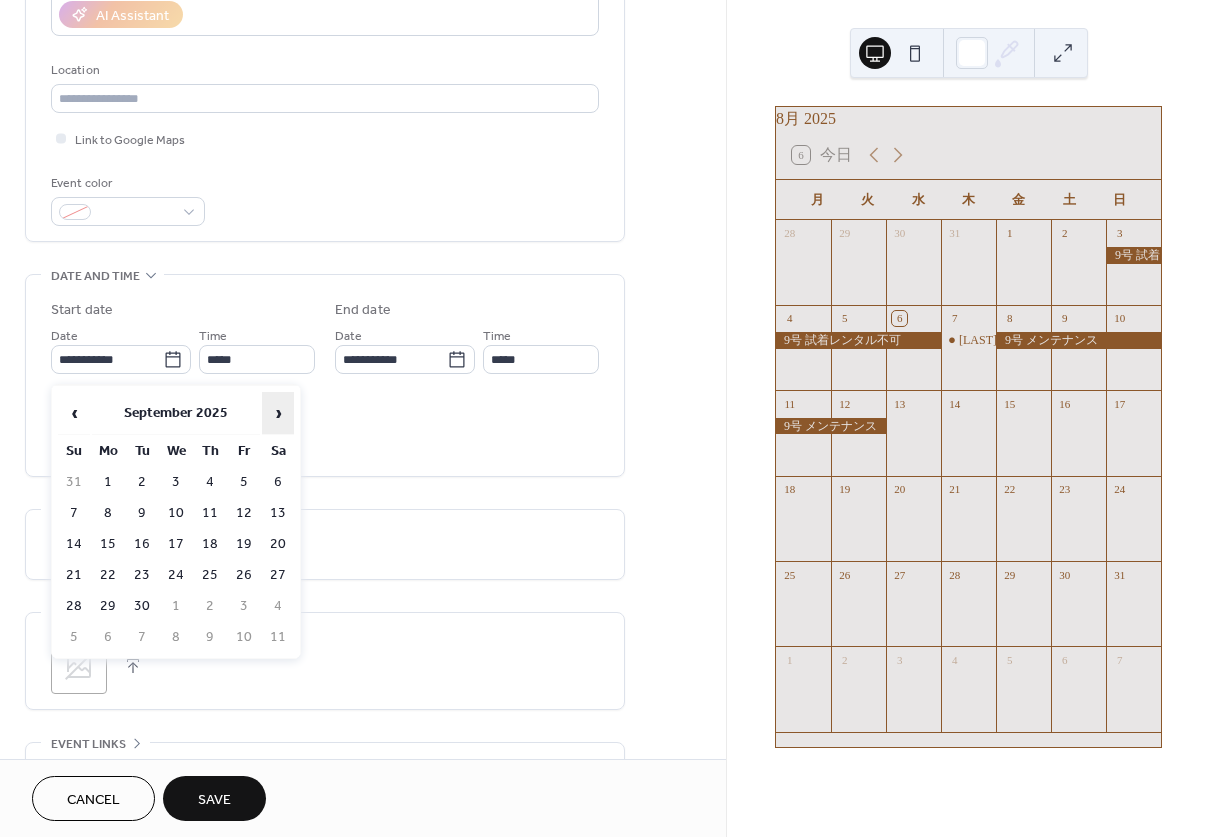 click on "›" at bounding box center (278, 413) 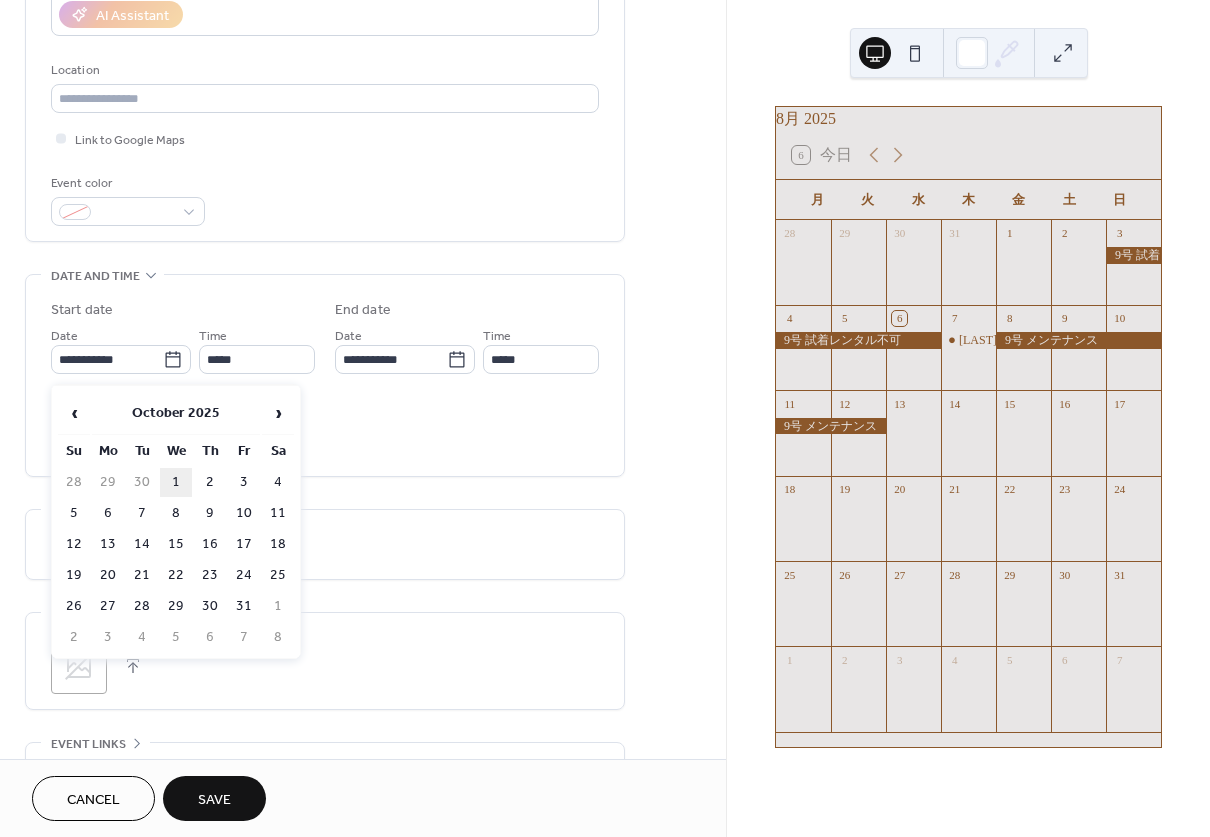 click on "1" at bounding box center [176, 482] 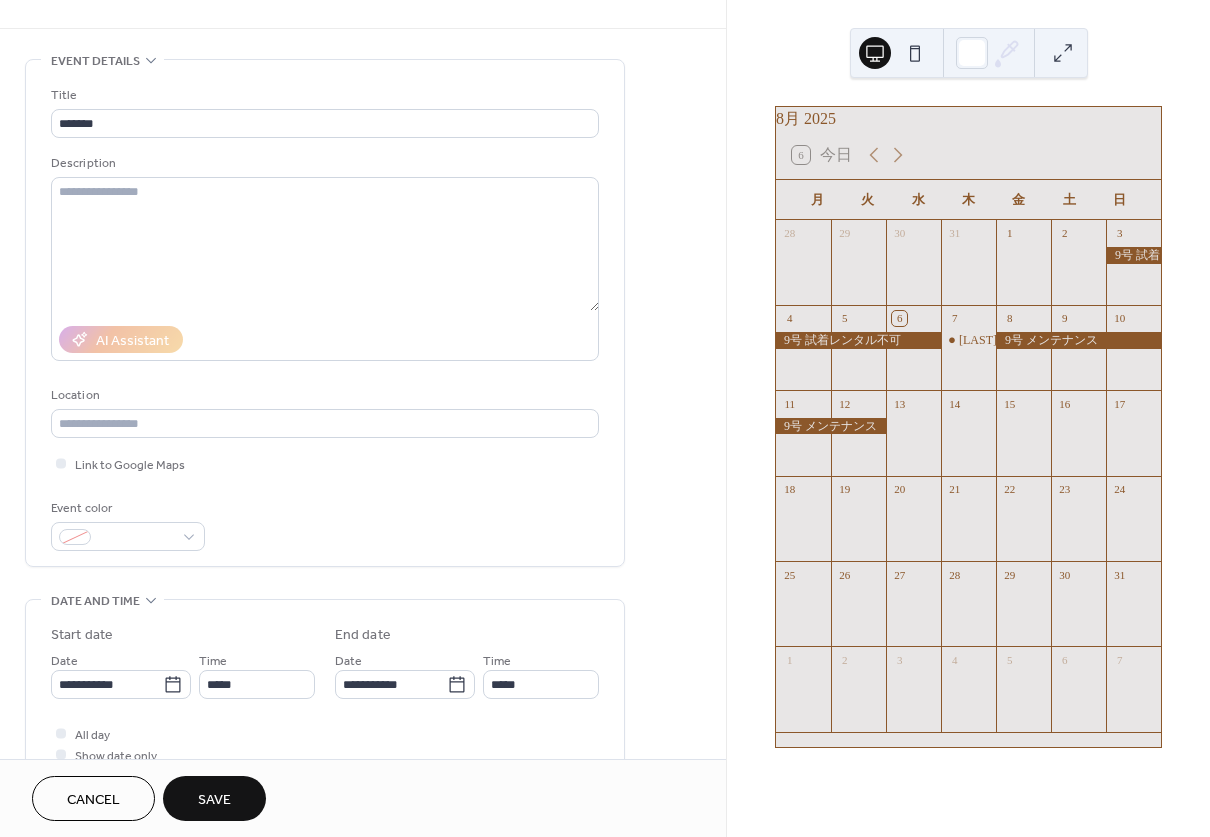 scroll, scrollTop: 34, scrollLeft: 0, axis: vertical 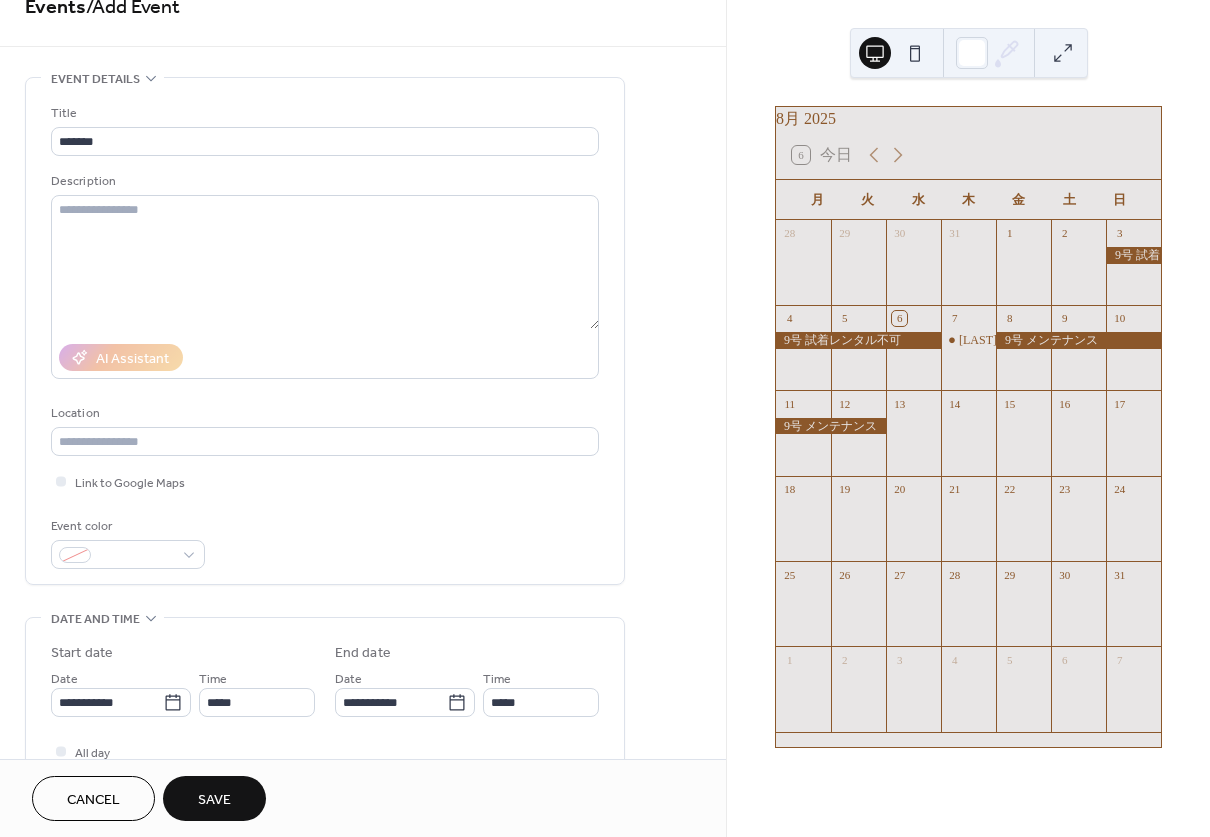 click on "Save" at bounding box center (214, 798) 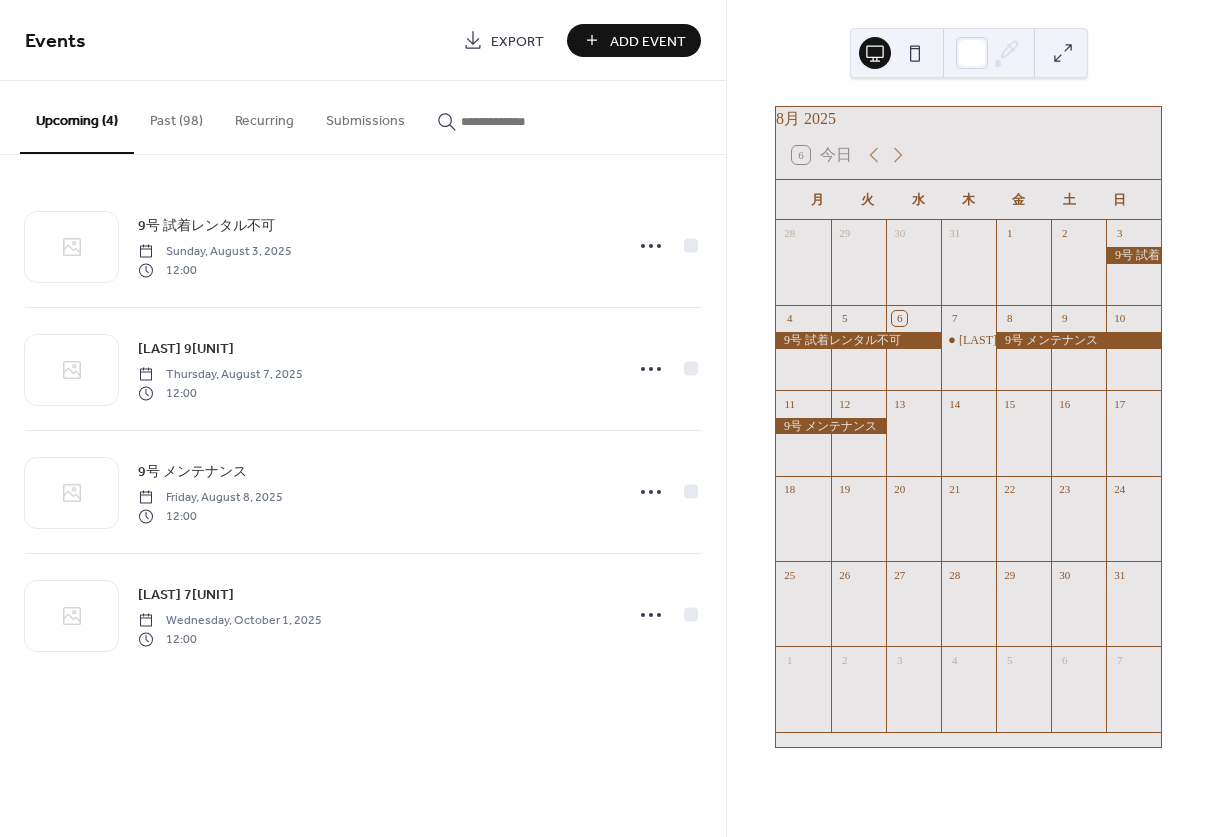click on "Add Event" at bounding box center [648, 41] 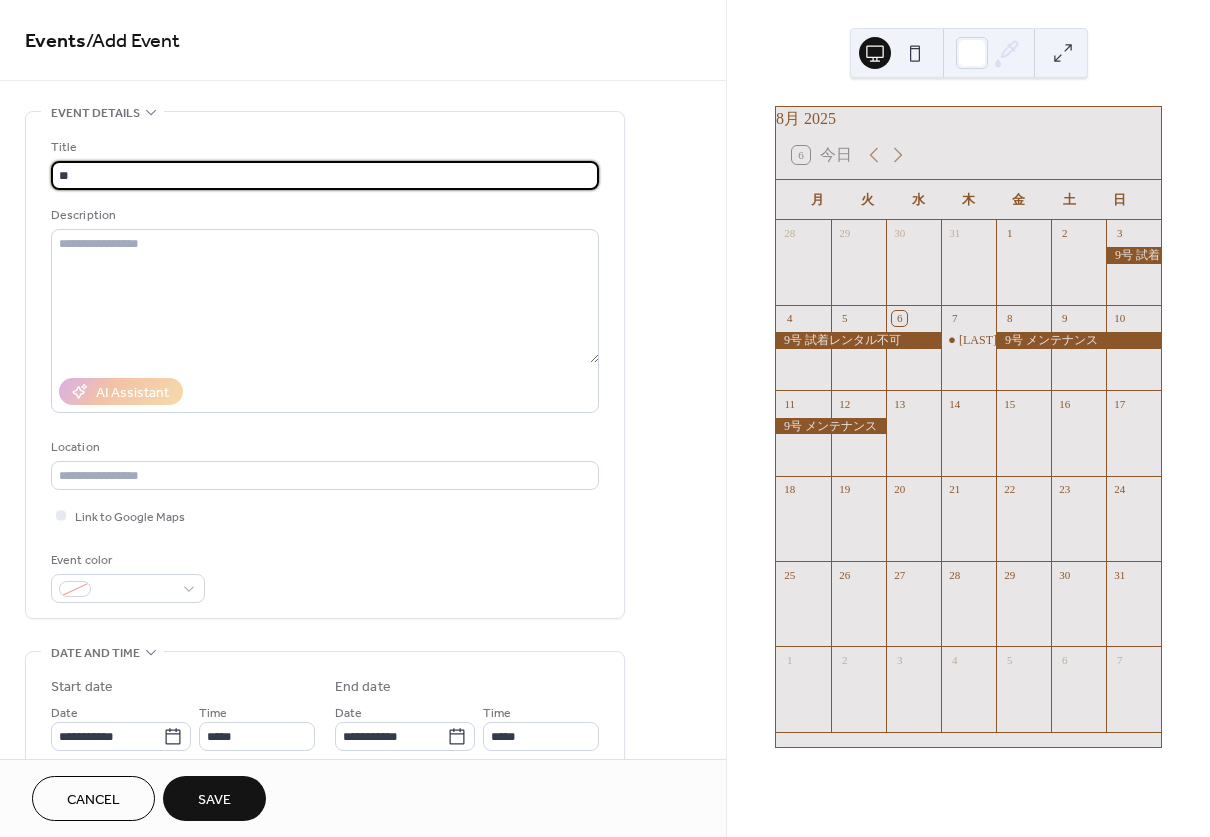 type on "*" 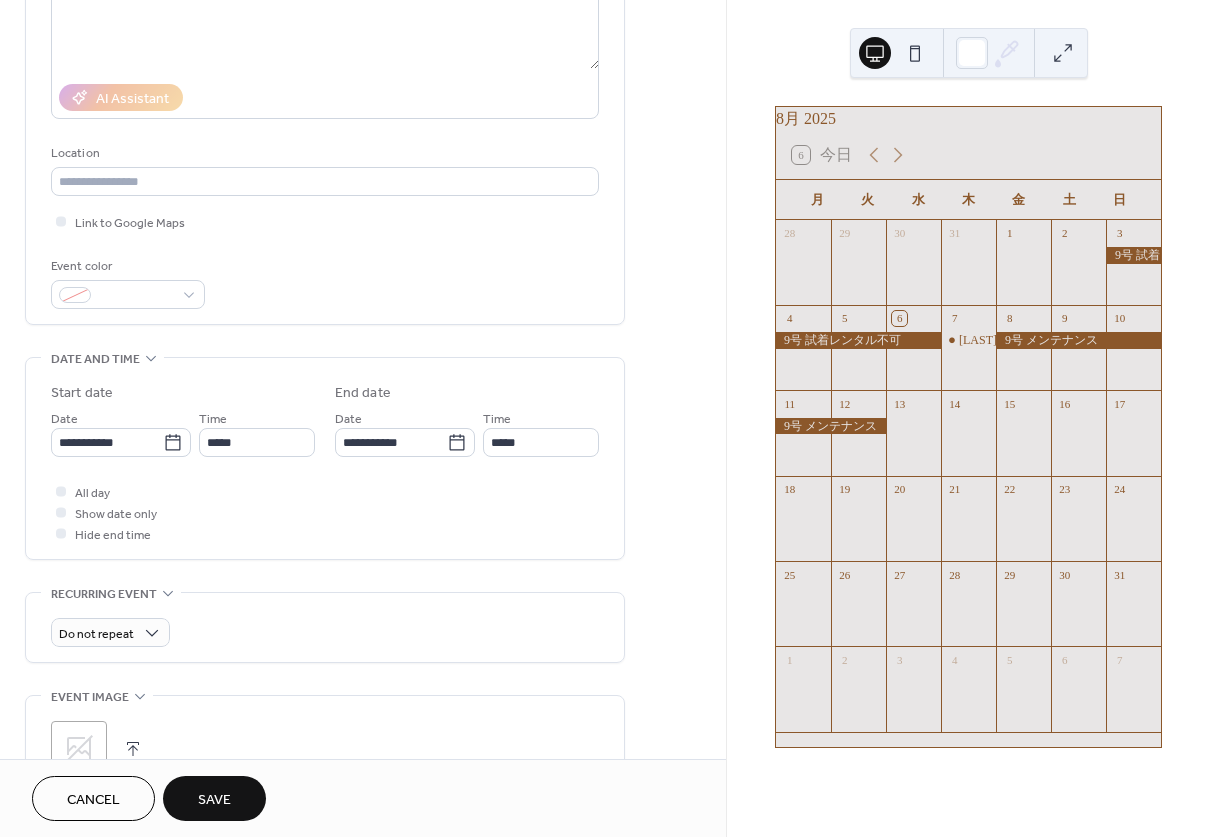 scroll, scrollTop: 310, scrollLeft: 0, axis: vertical 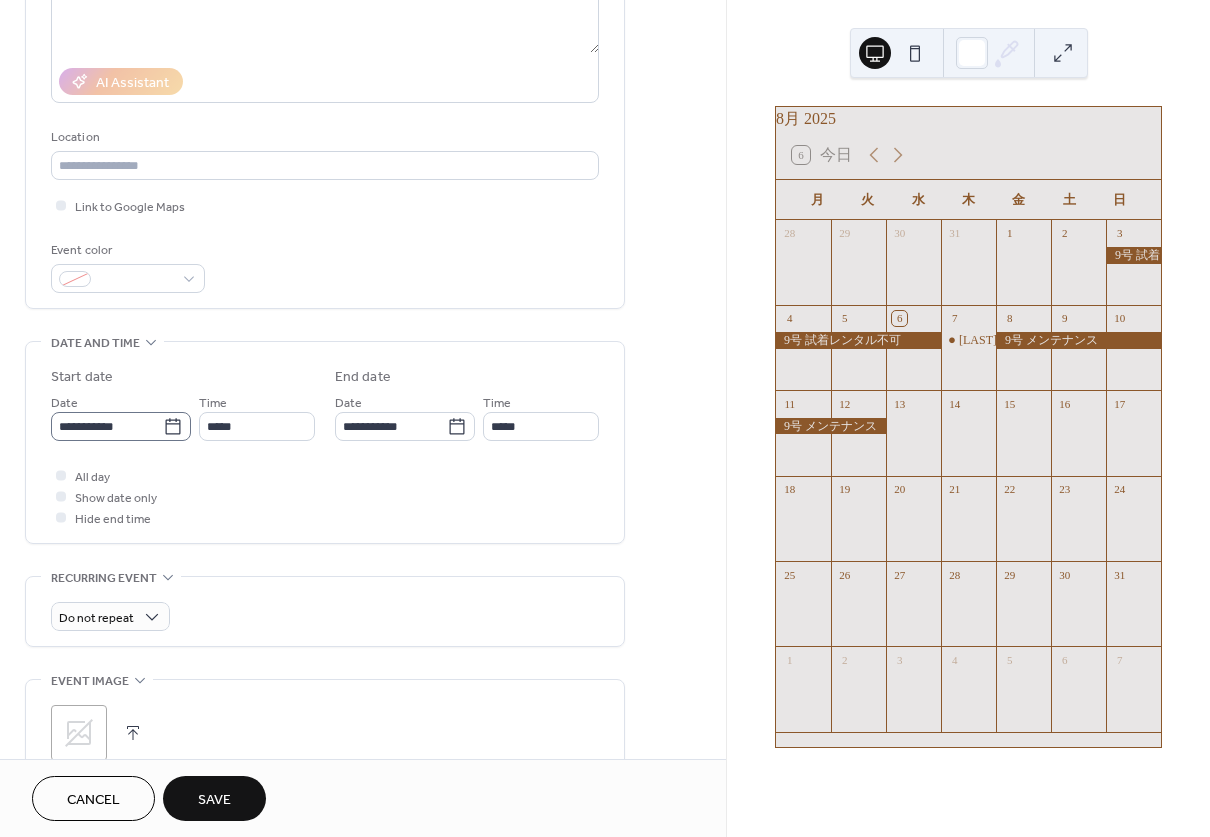 type on "*********" 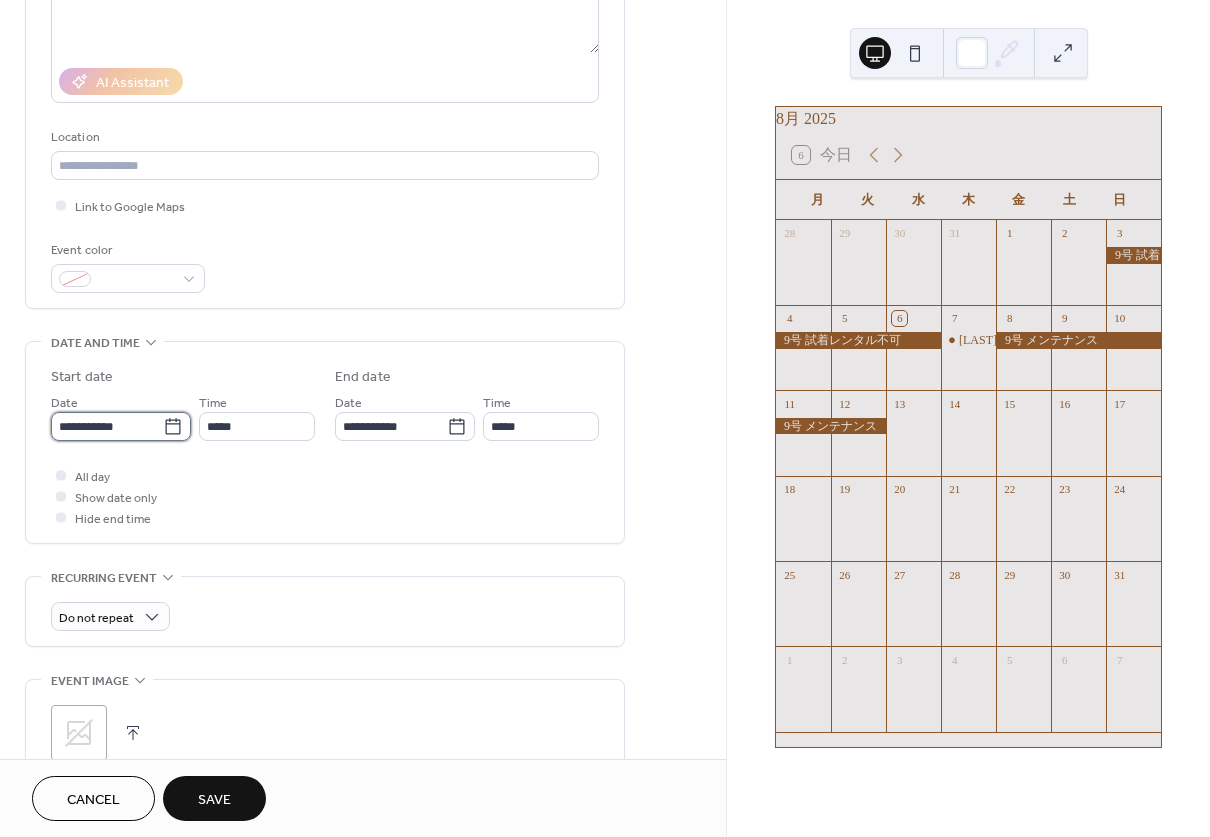 click on "**********" at bounding box center [107, 426] 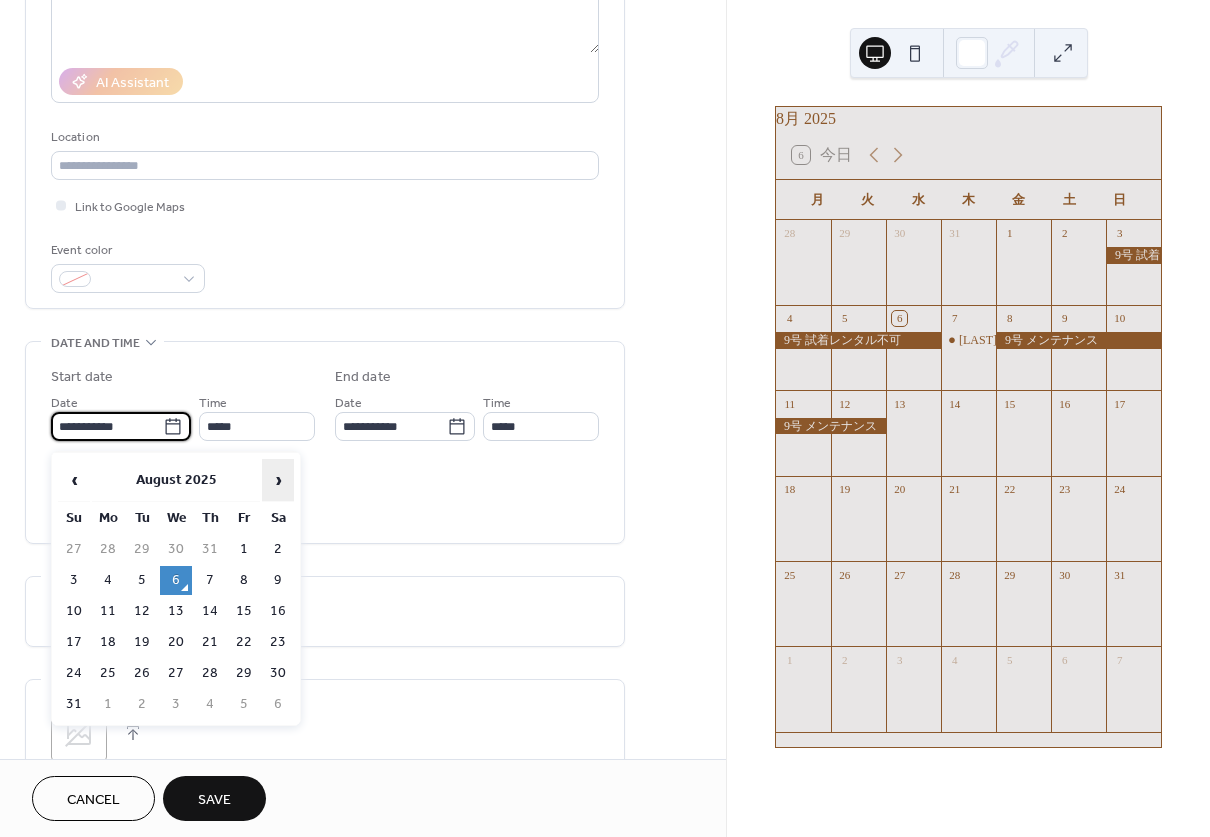click on "›" at bounding box center (278, 480) 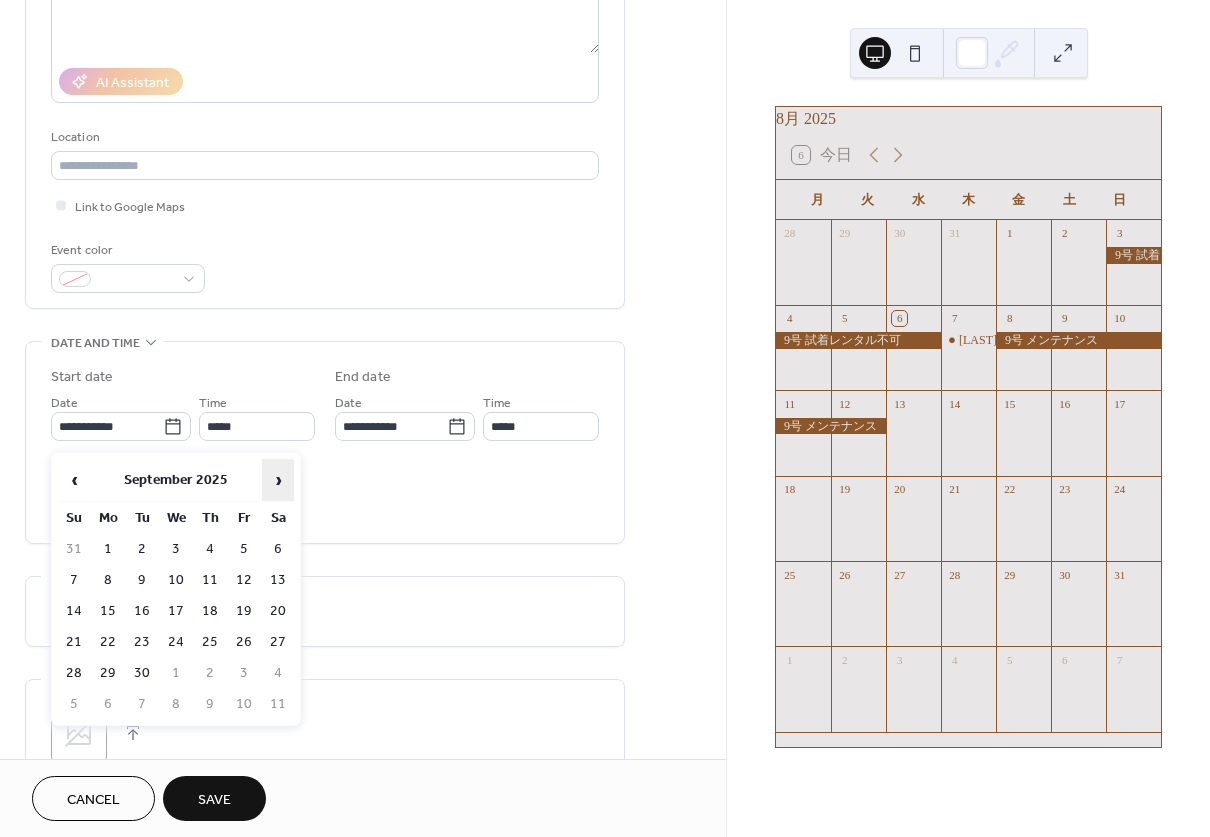 click on "›" at bounding box center [278, 480] 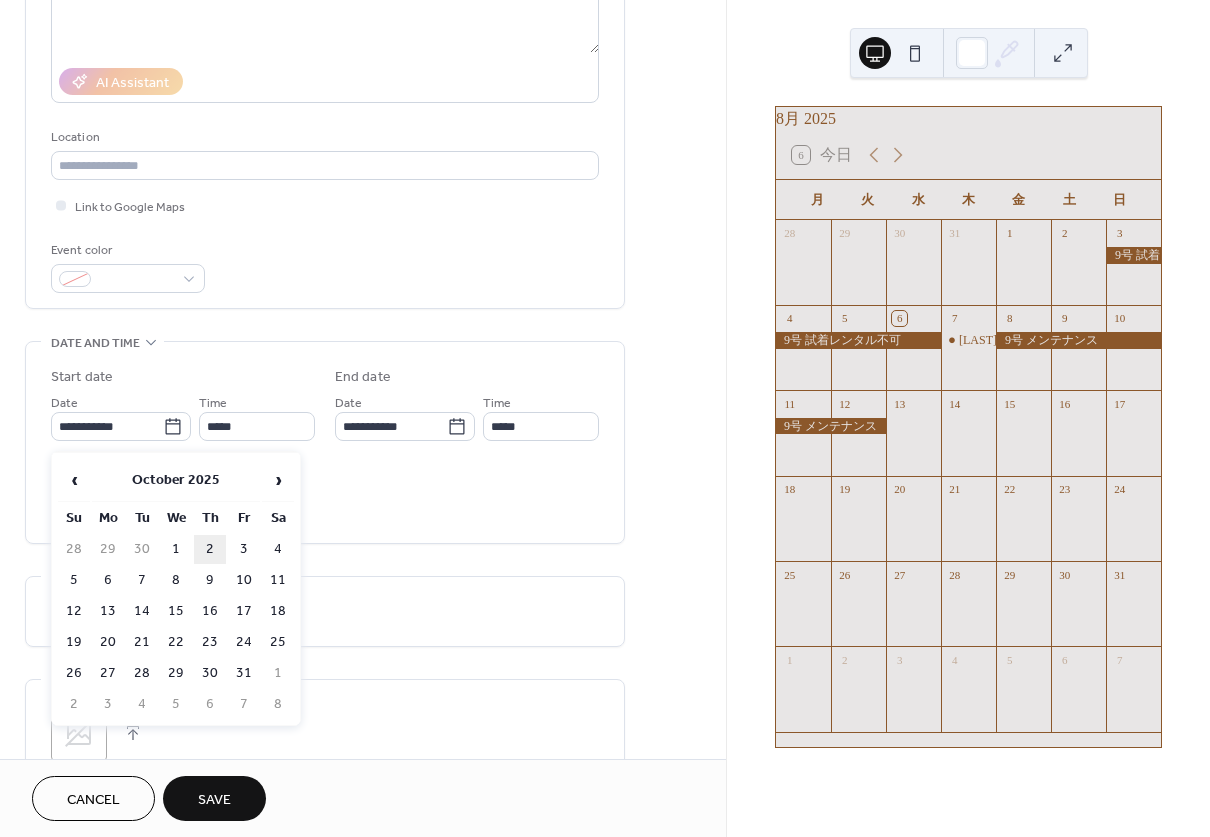 click on "2" at bounding box center [210, 549] 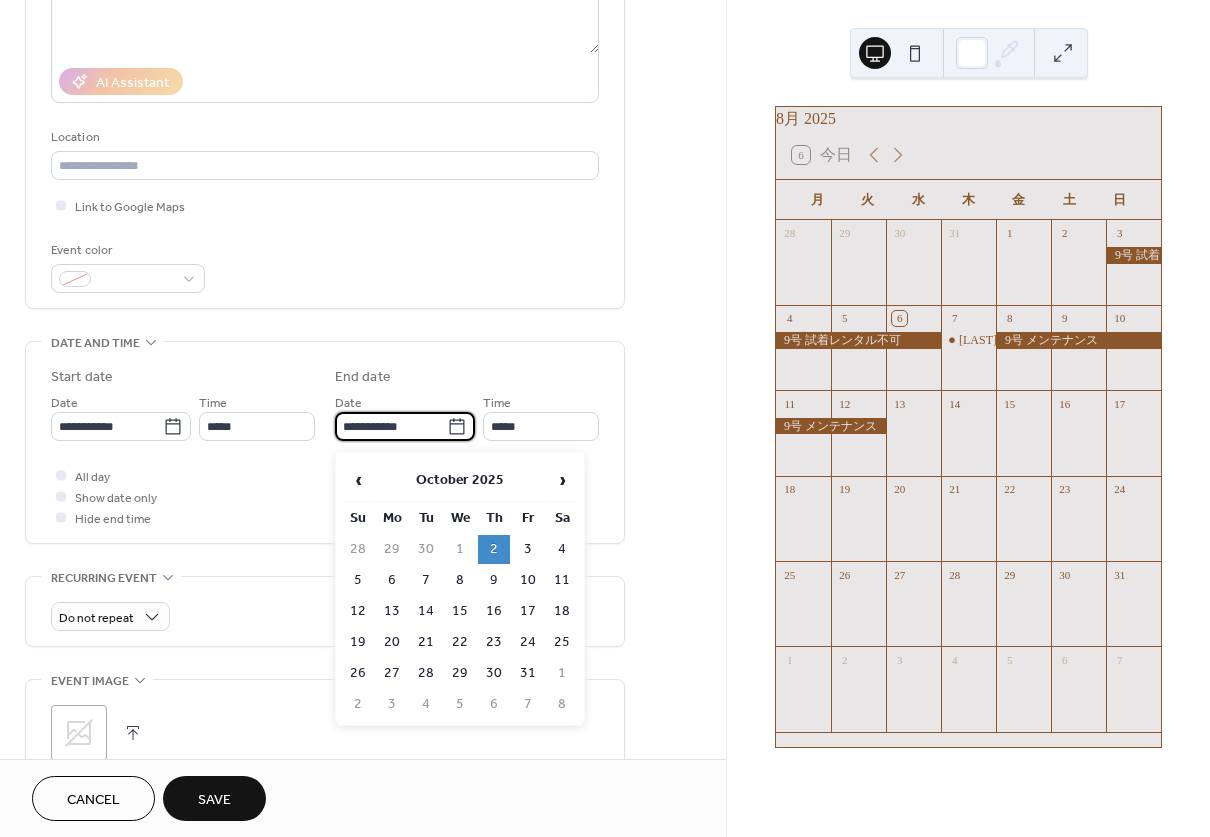 click on "**********" at bounding box center [391, 426] 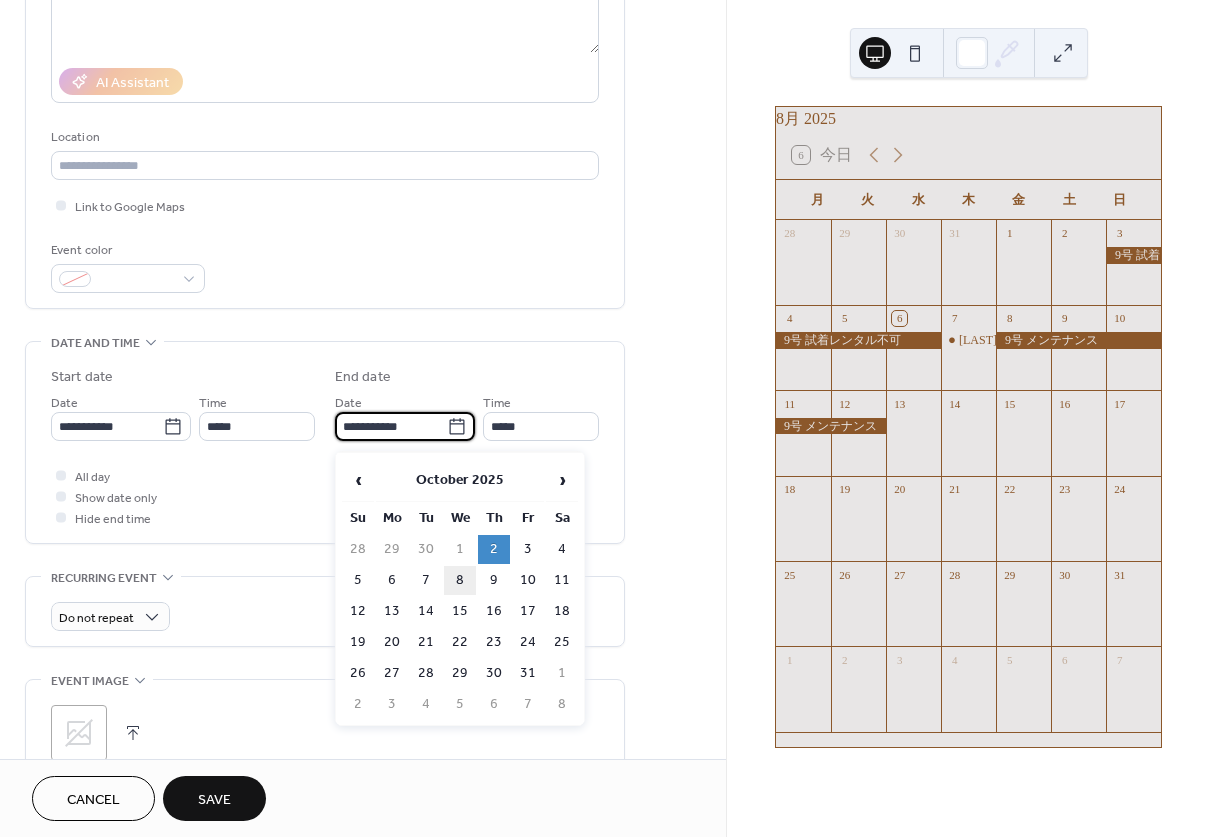 click on "8" at bounding box center [460, 580] 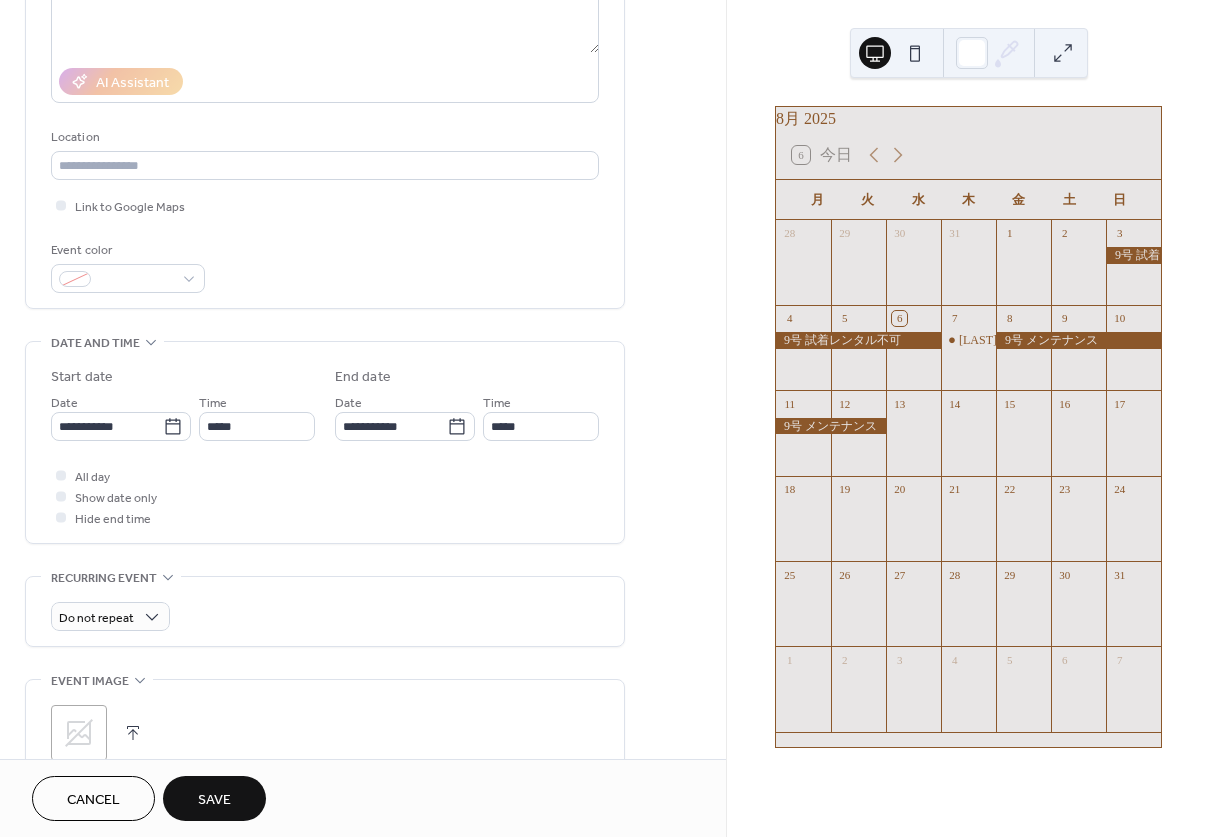 type on "**********" 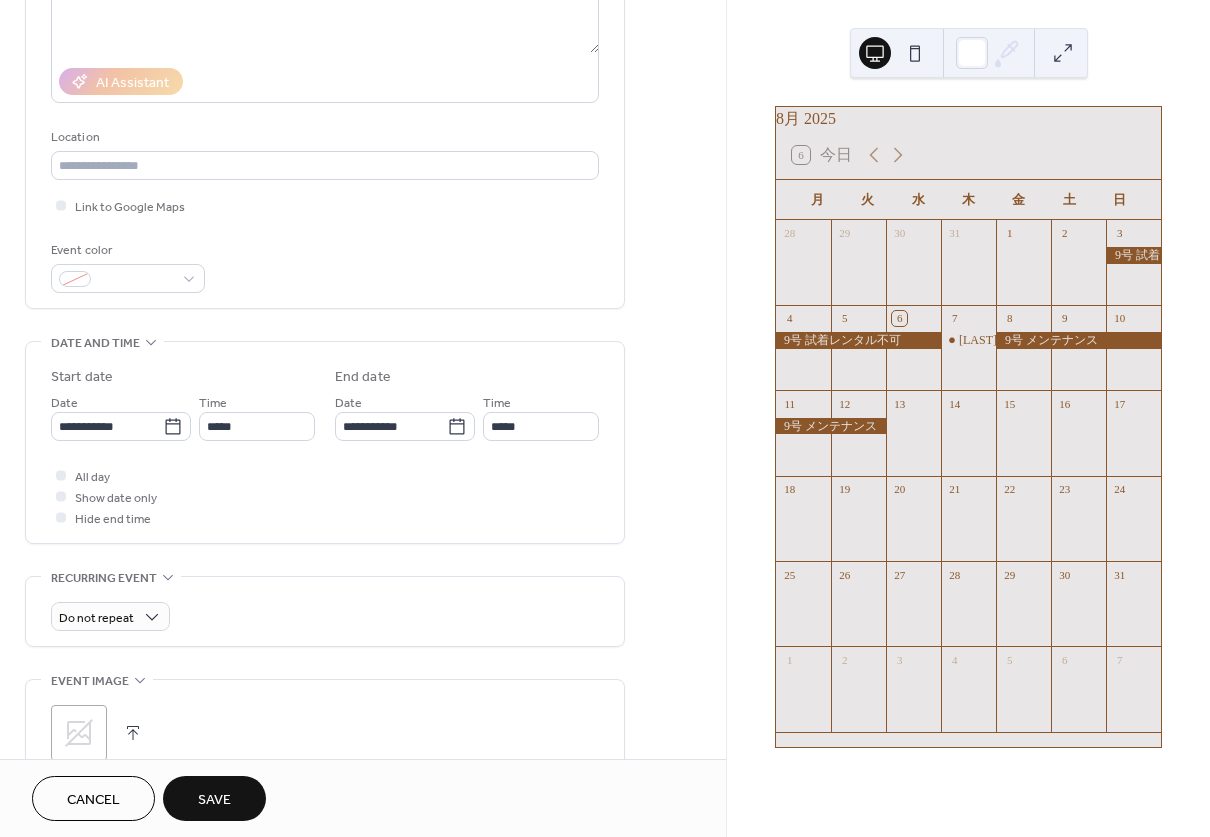 click on "Save" at bounding box center [214, 798] 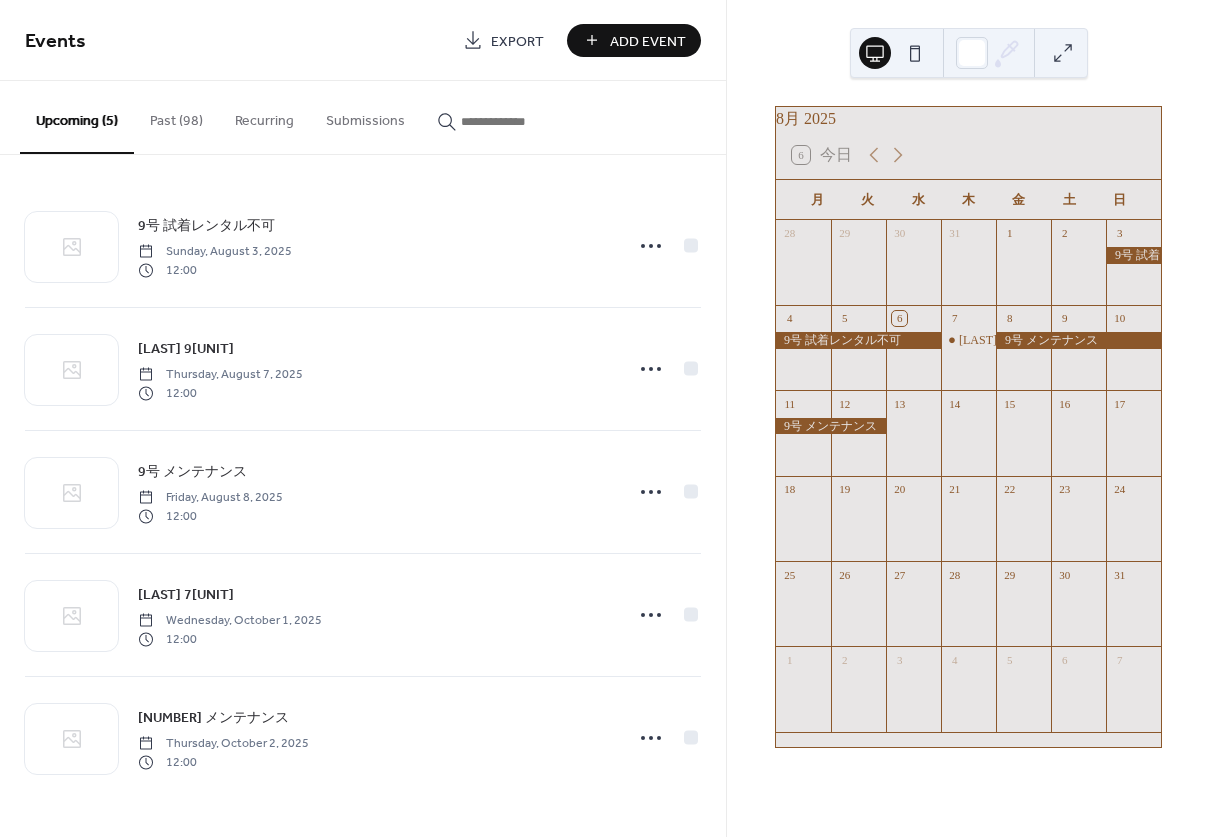 click on "Add Event" at bounding box center (648, 41) 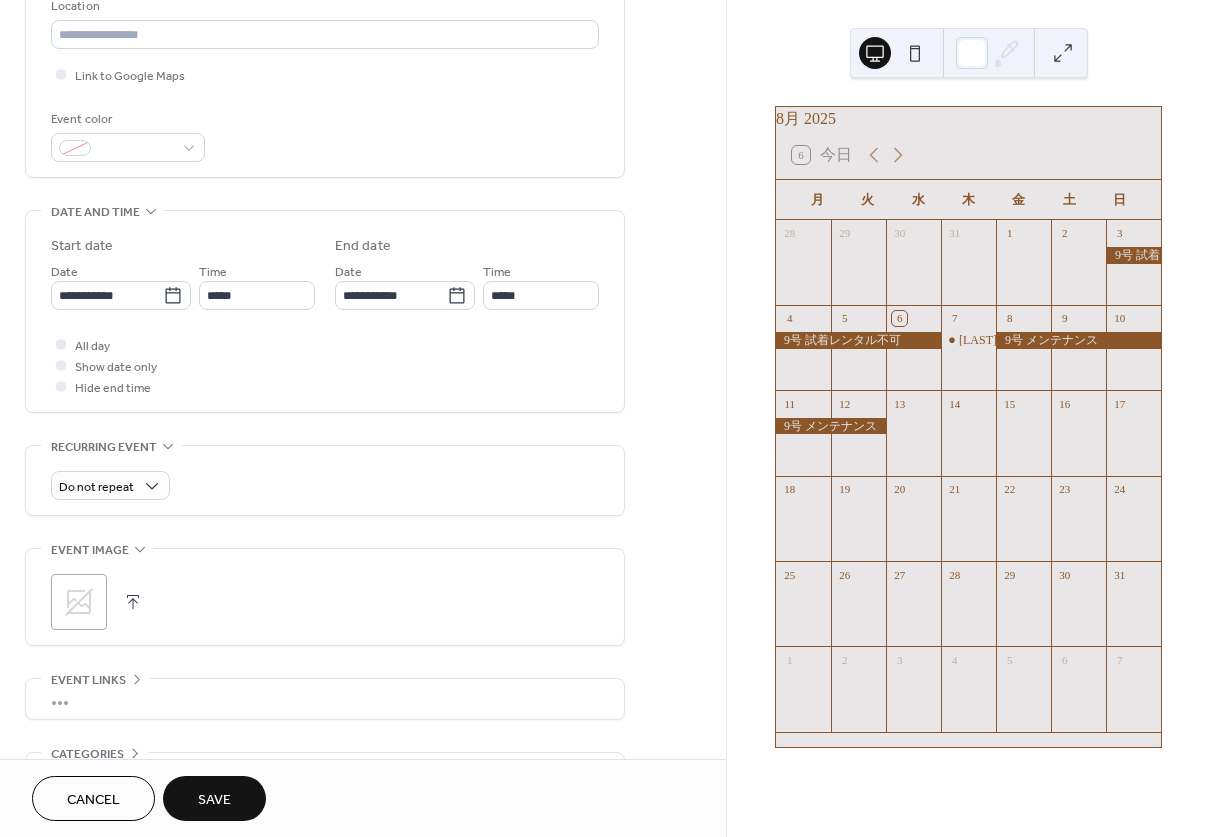scroll, scrollTop: 479, scrollLeft: 0, axis: vertical 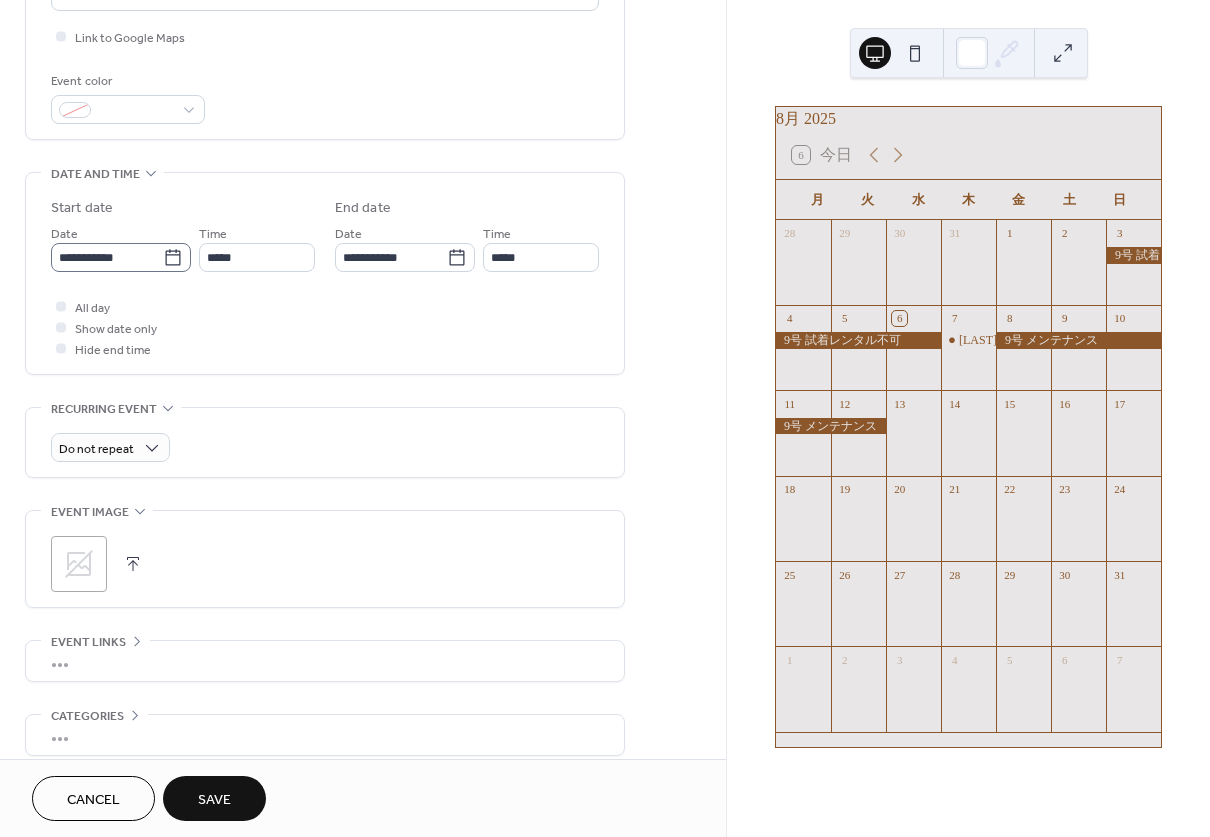 type on "**********" 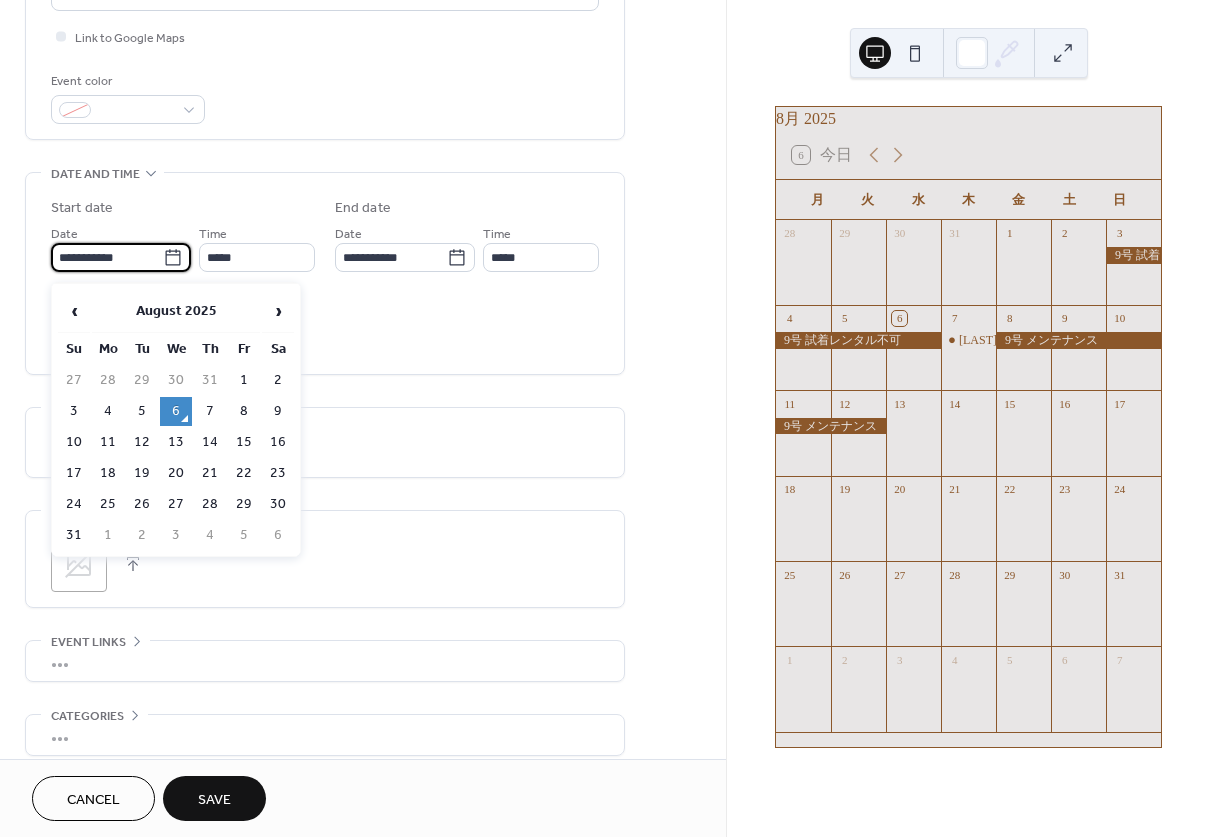 click on "**********" at bounding box center (107, 257) 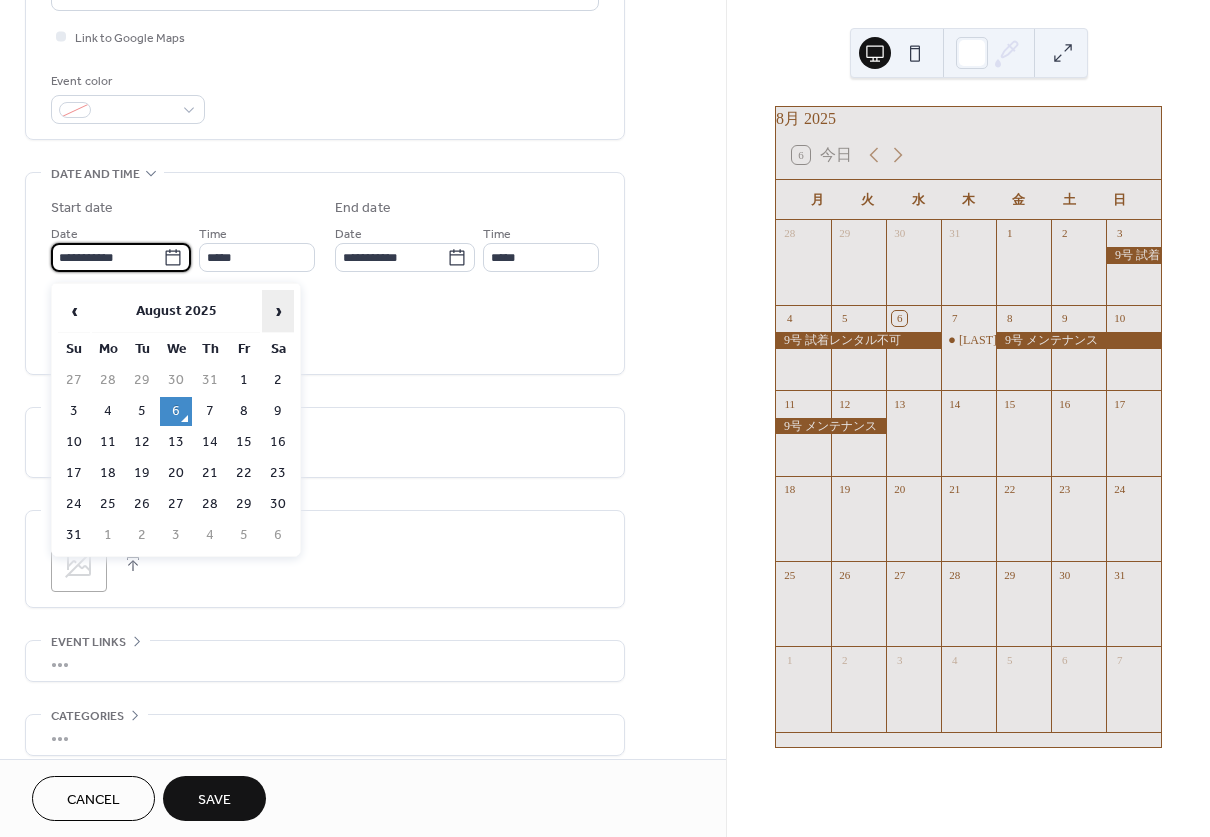 click on "›" at bounding box center (278, 311) 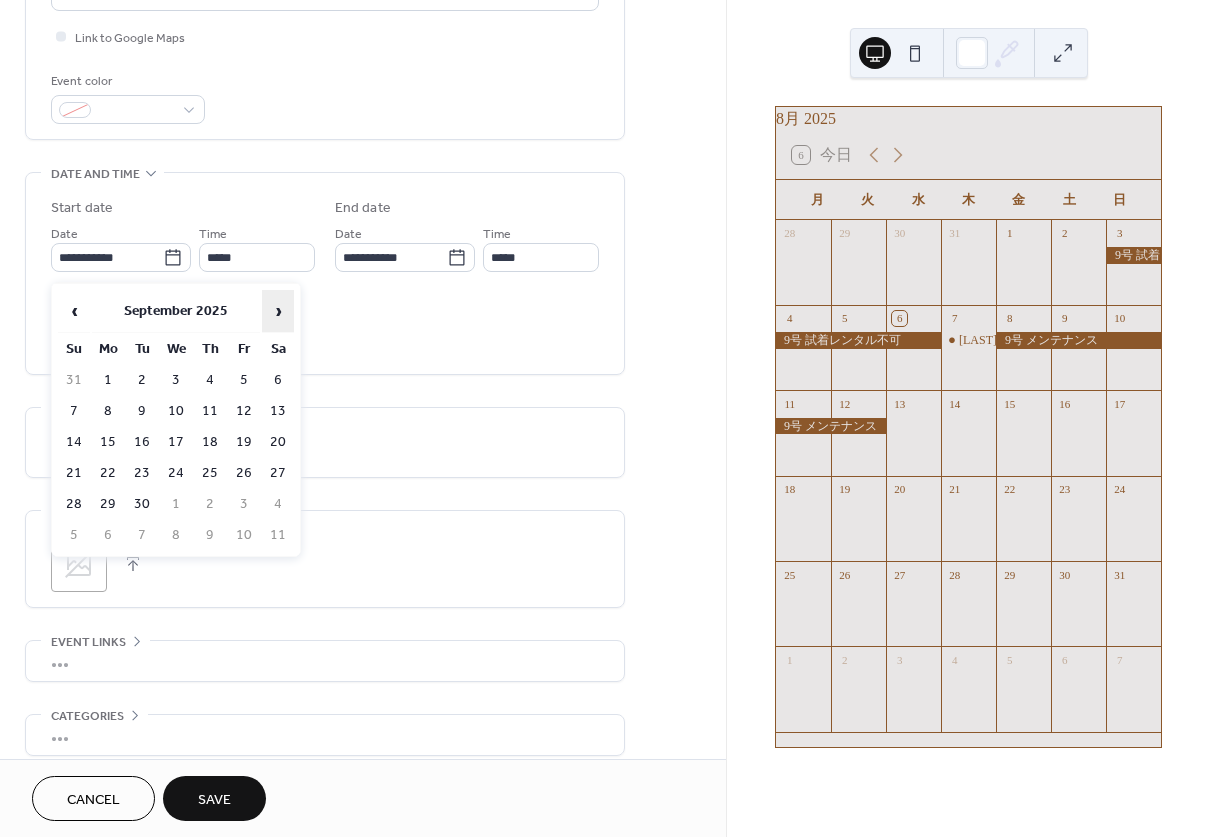 click on "›" at bounding box center (278, 311) 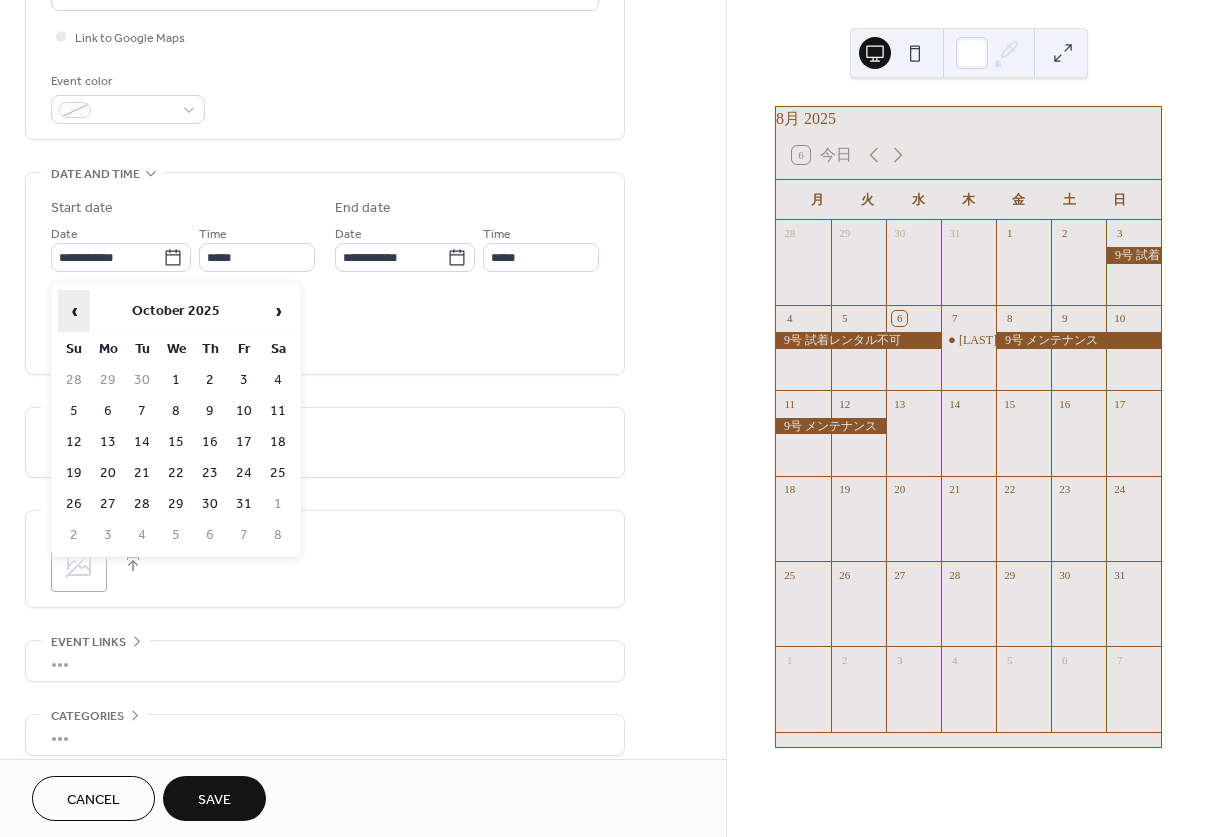 click on "‹" at bounding box center [74, 311] 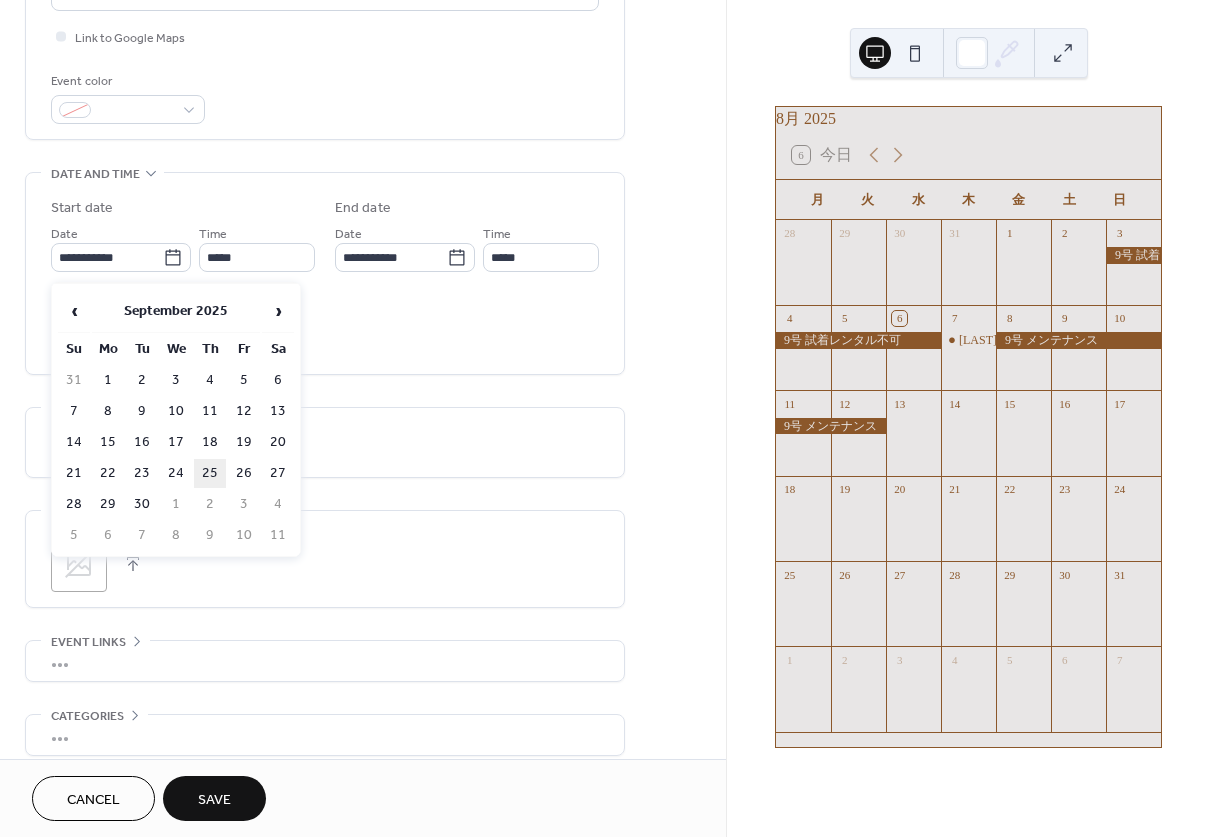 click on "25" at bounding box center [210, 473] 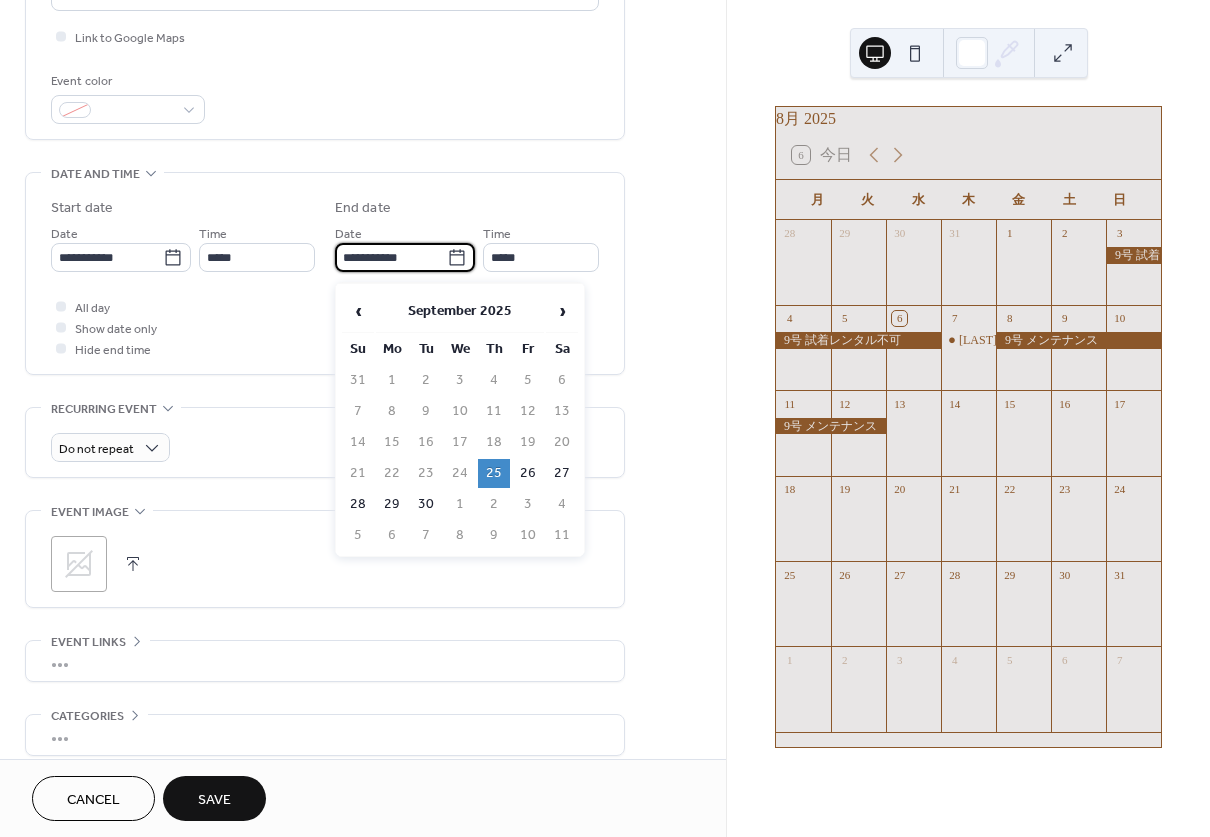 click on "**********" at bounding box center [391, 257] 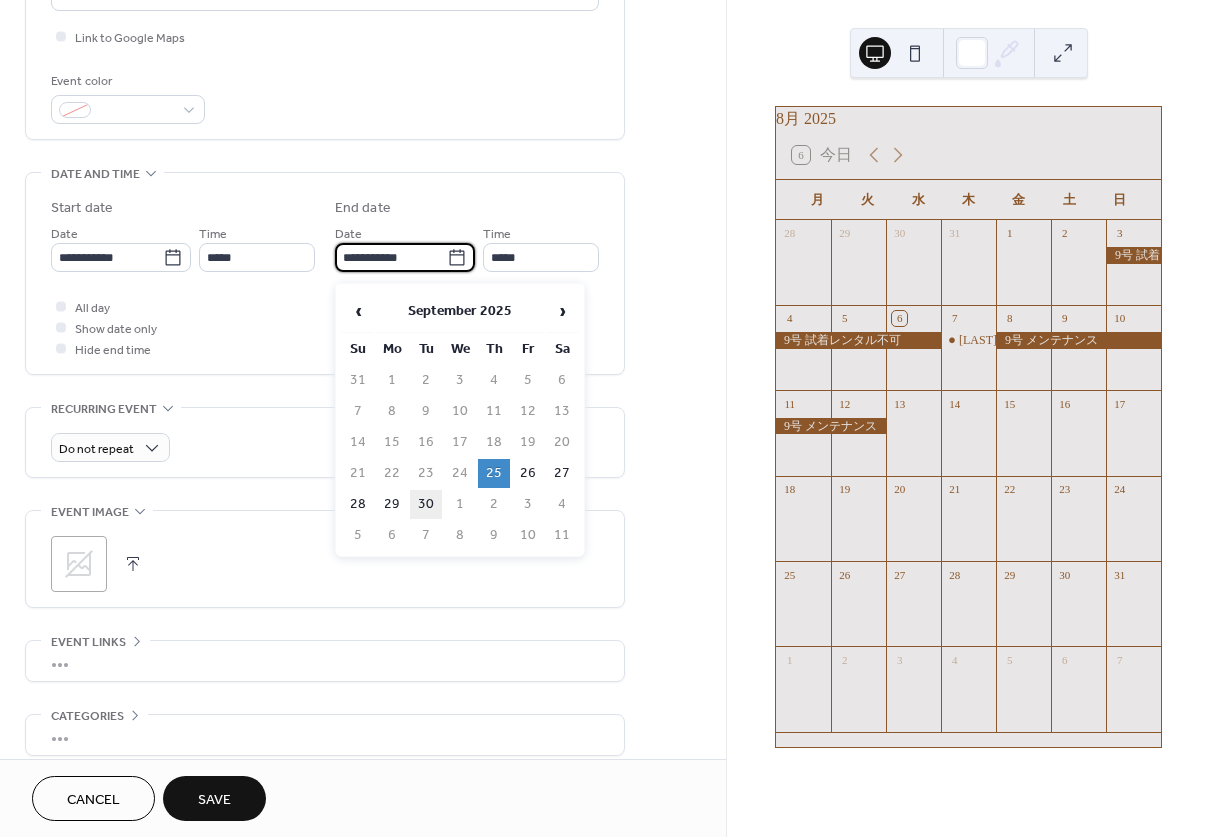 click on "30" at bounding box center [426, 504] 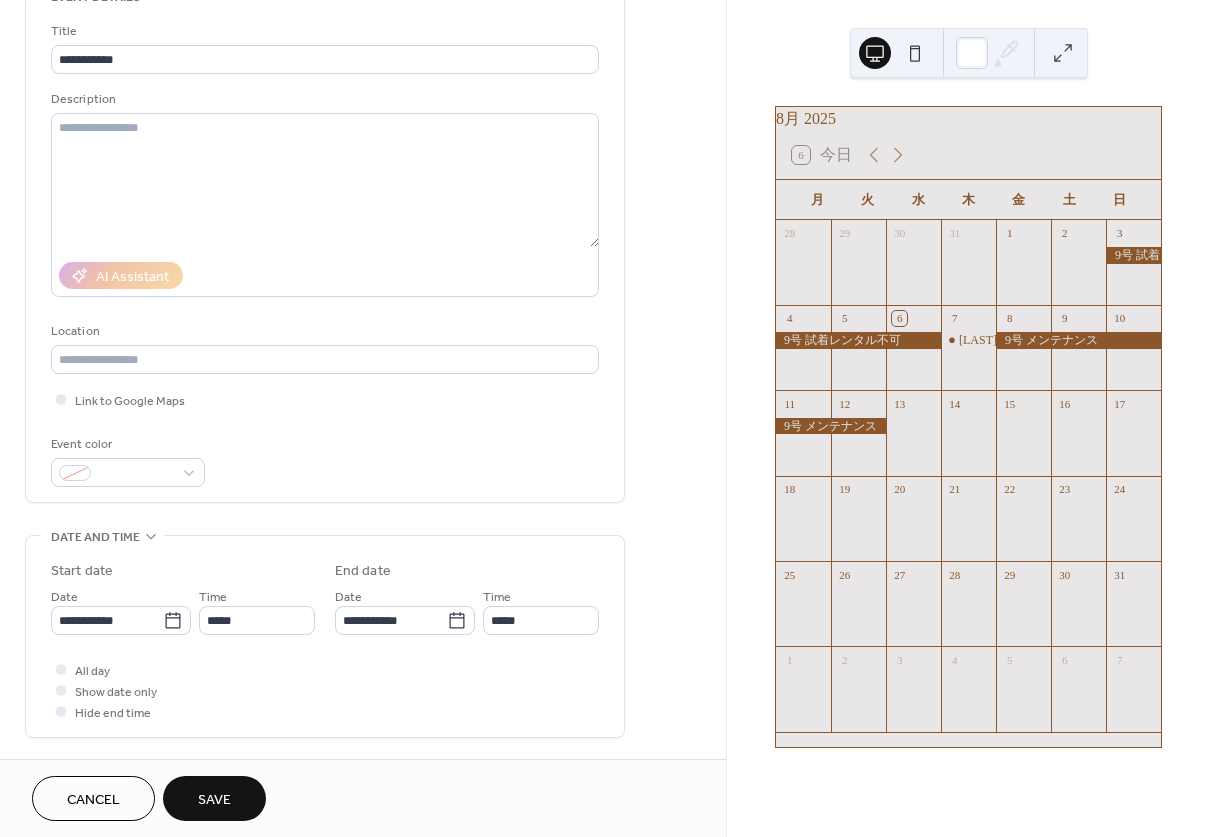 scroll, scrollTop: 0, scrollLeft: 0, axis: both 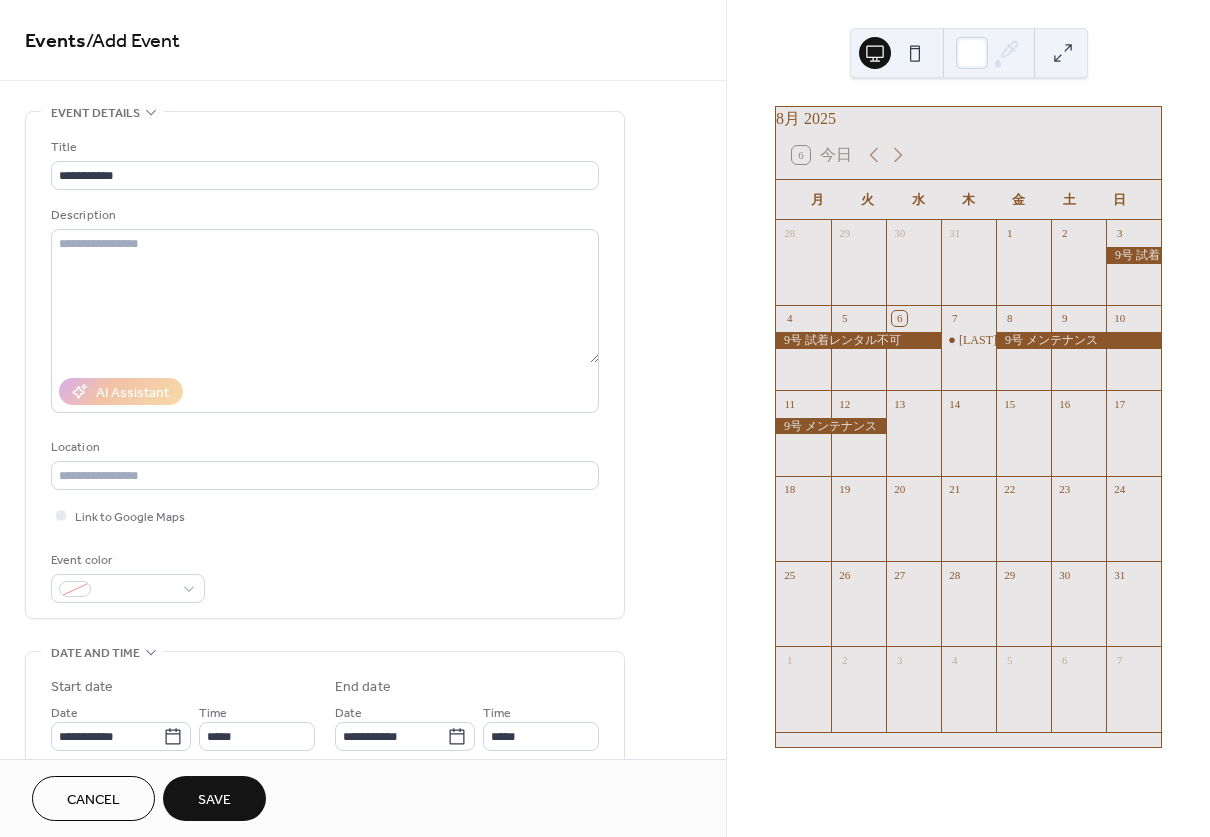 click on "Save" at bounding box center (214, 800) 